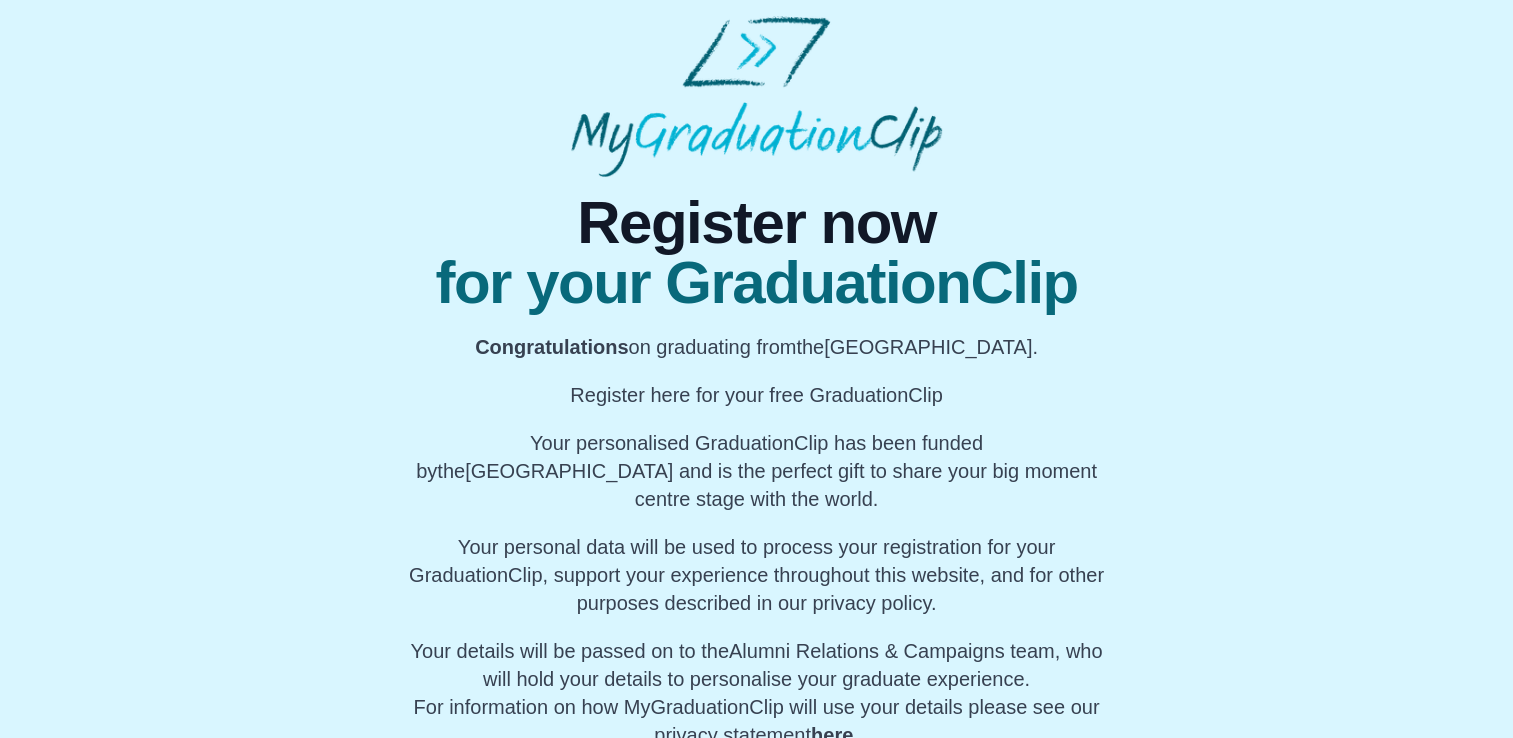 scroll, scrollTop: 136, scrollLeft: 0, axis: vertical 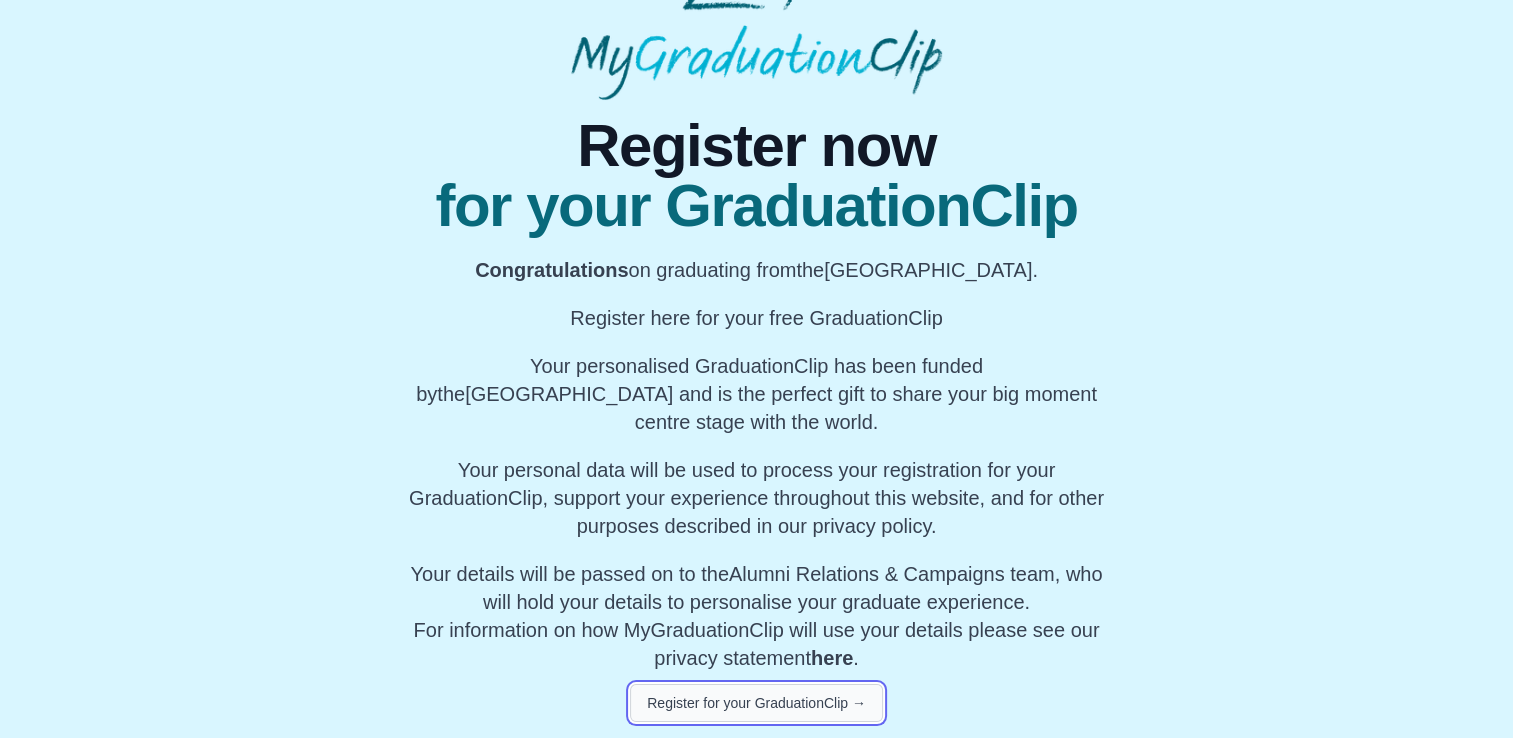 click on "Register for your GraduationClip →" at bounding box center [756, 703] 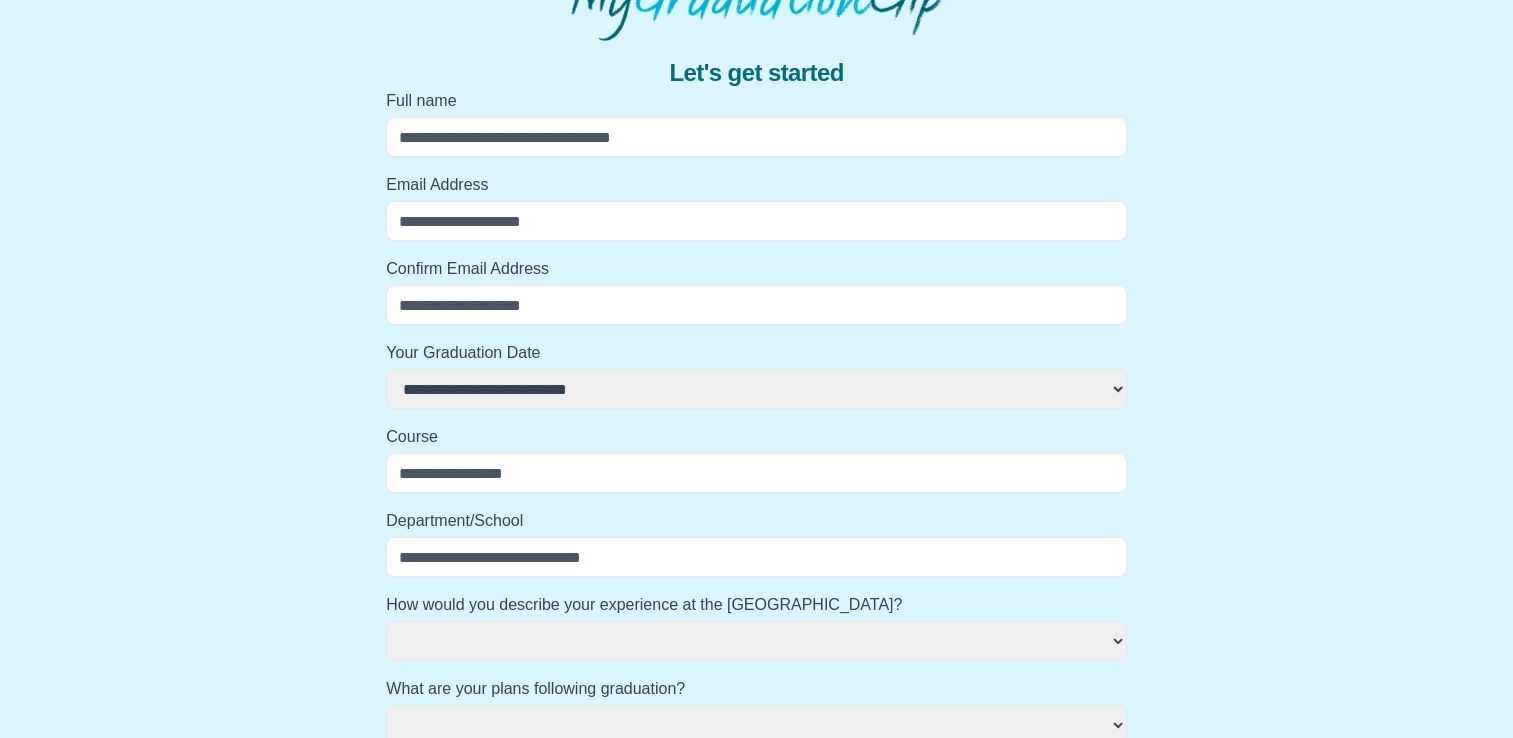 click on "Full name" at bounding box center (756, 137) 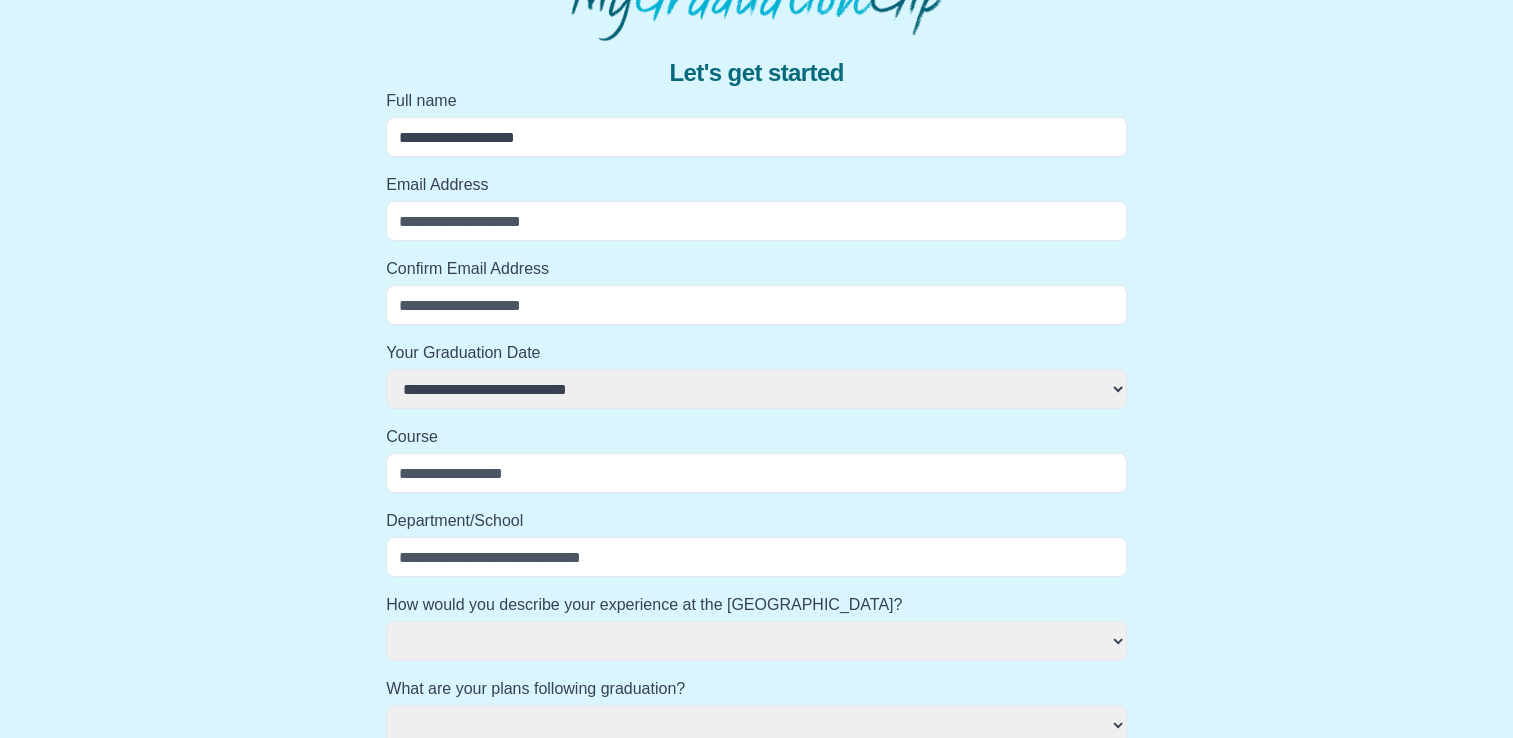 type on "**********" 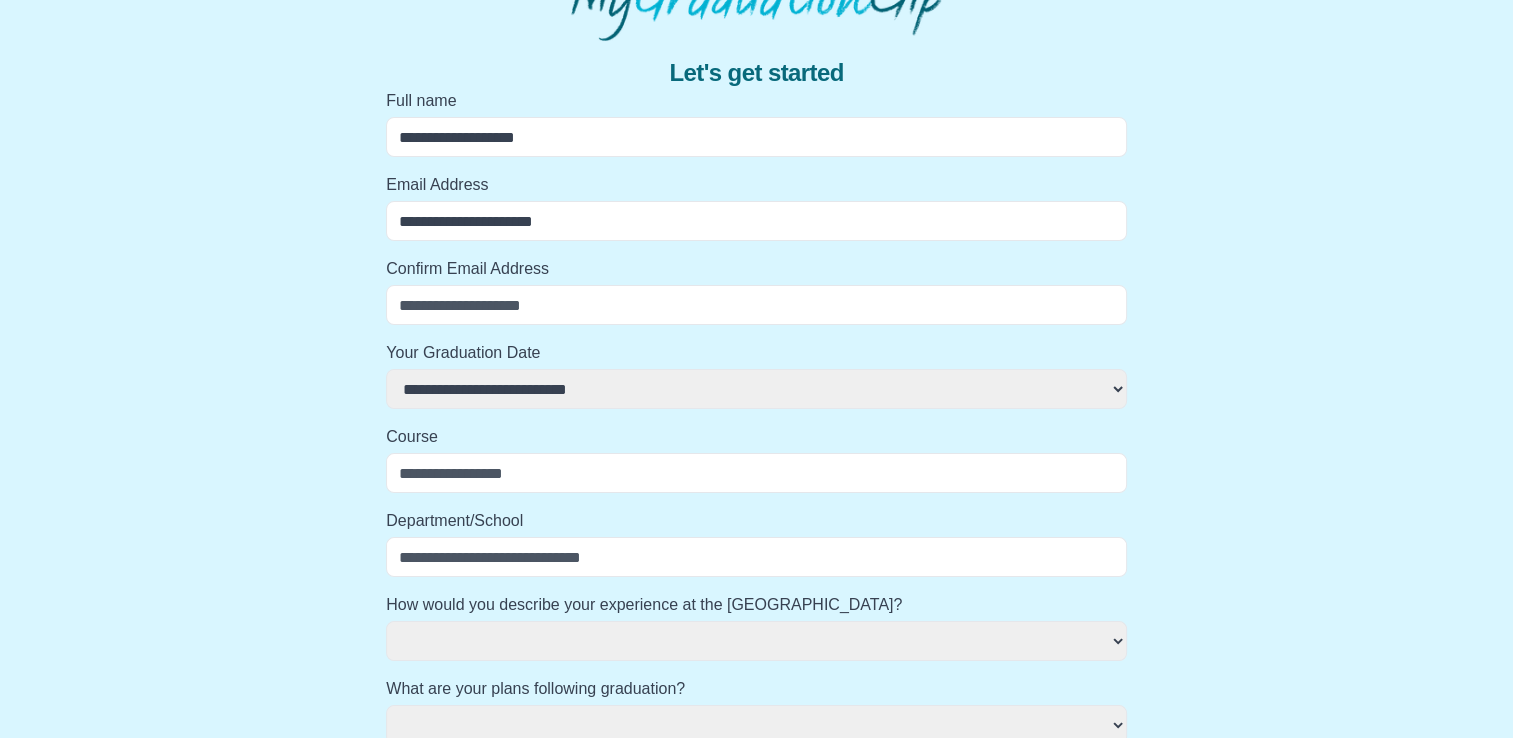 type on "**********" 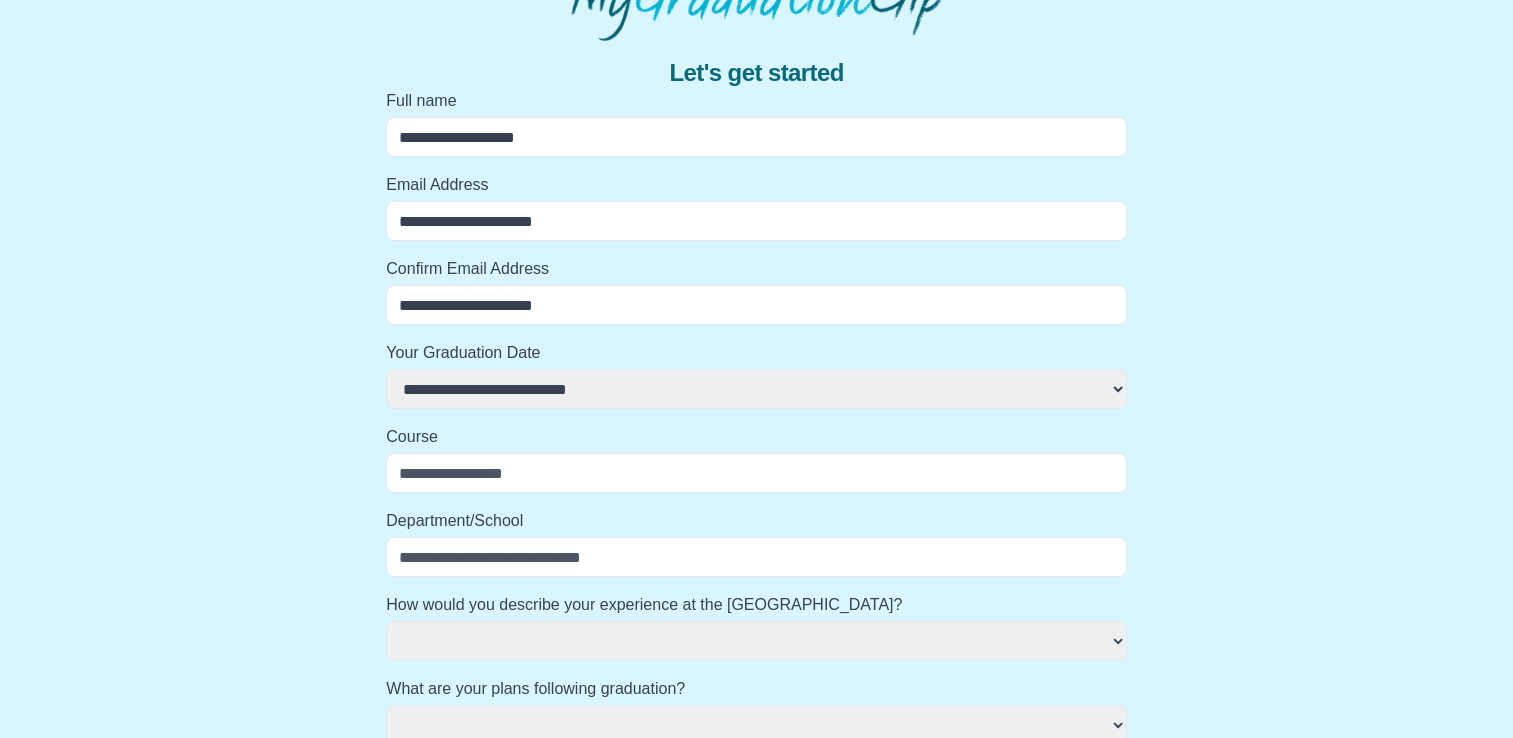 select 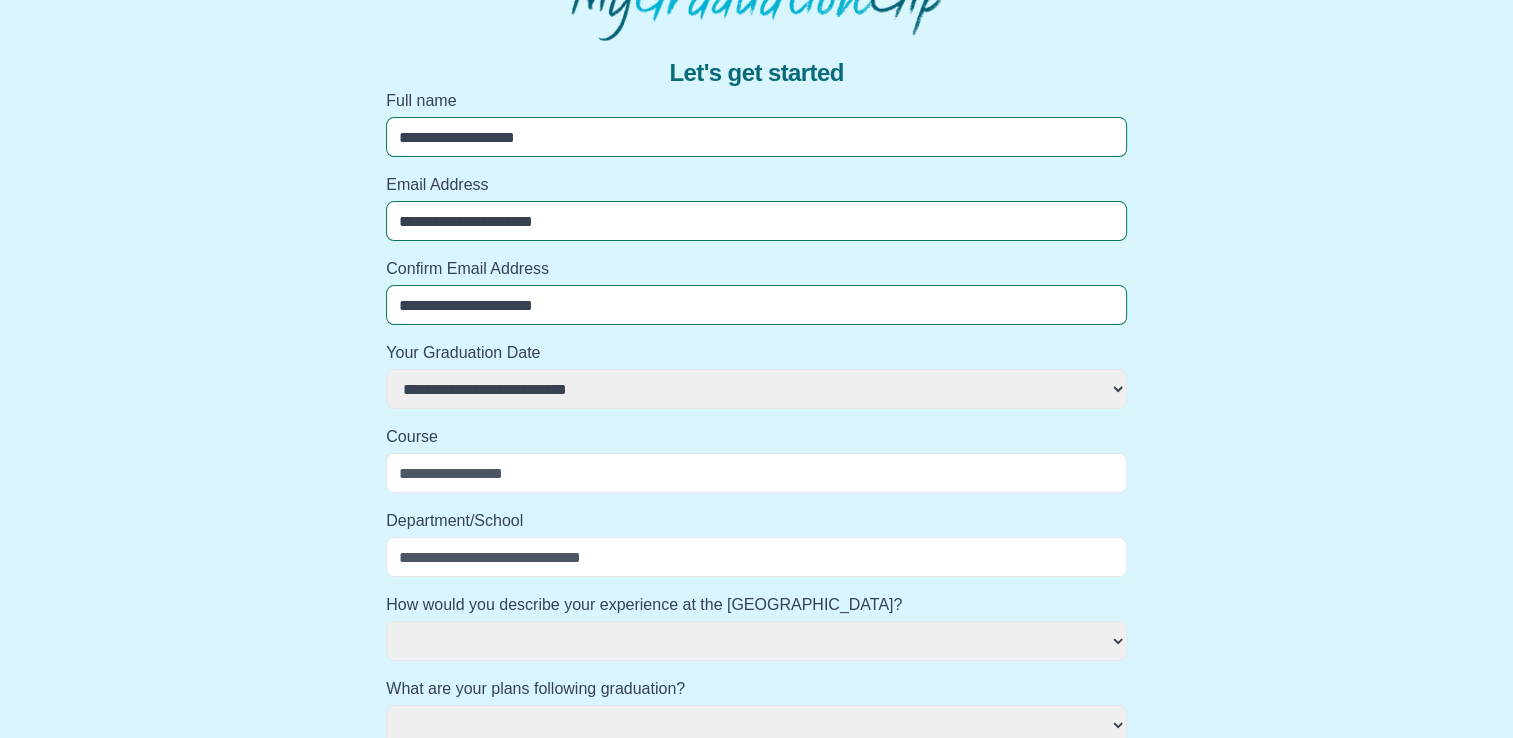 select 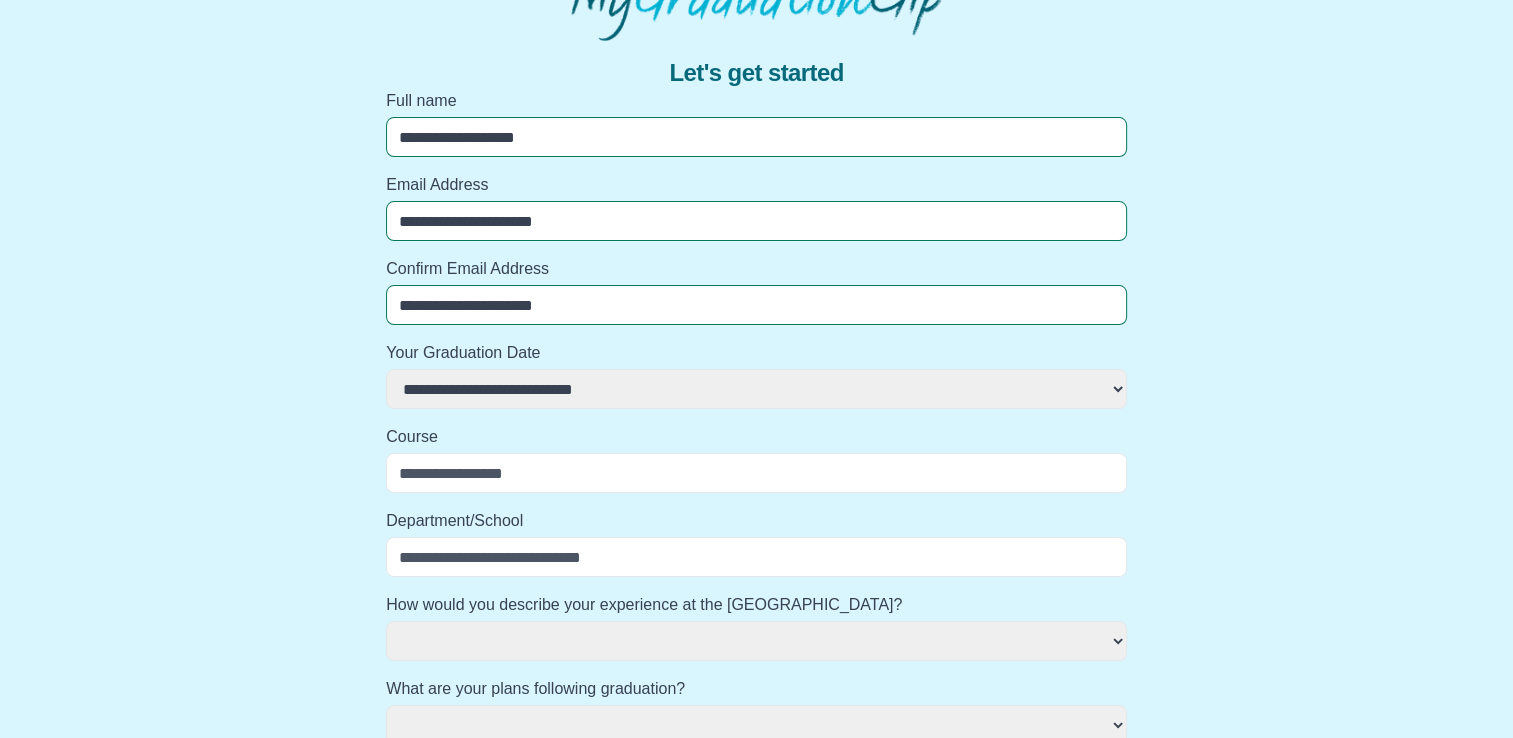 click on "**********" at bounding box center (756, 389) 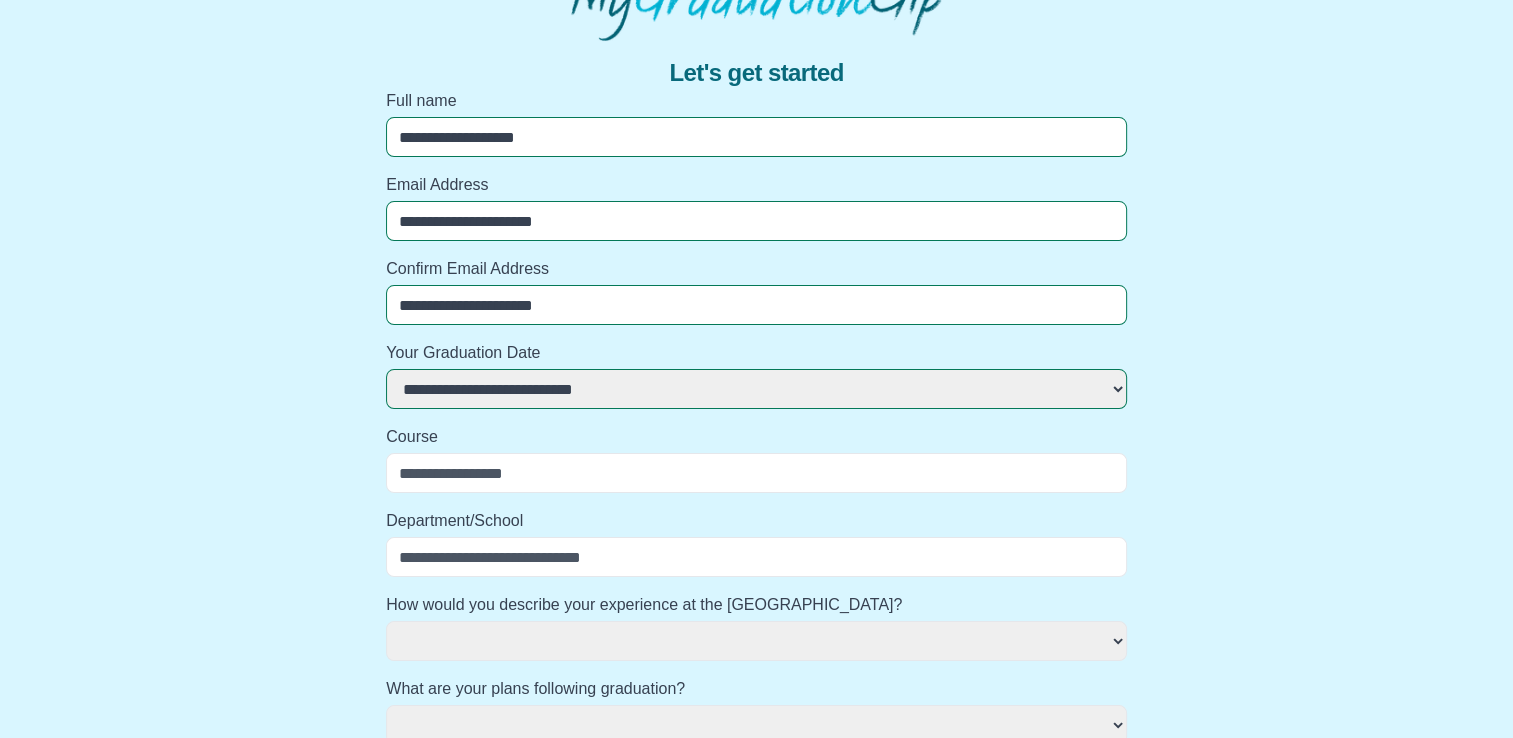 select 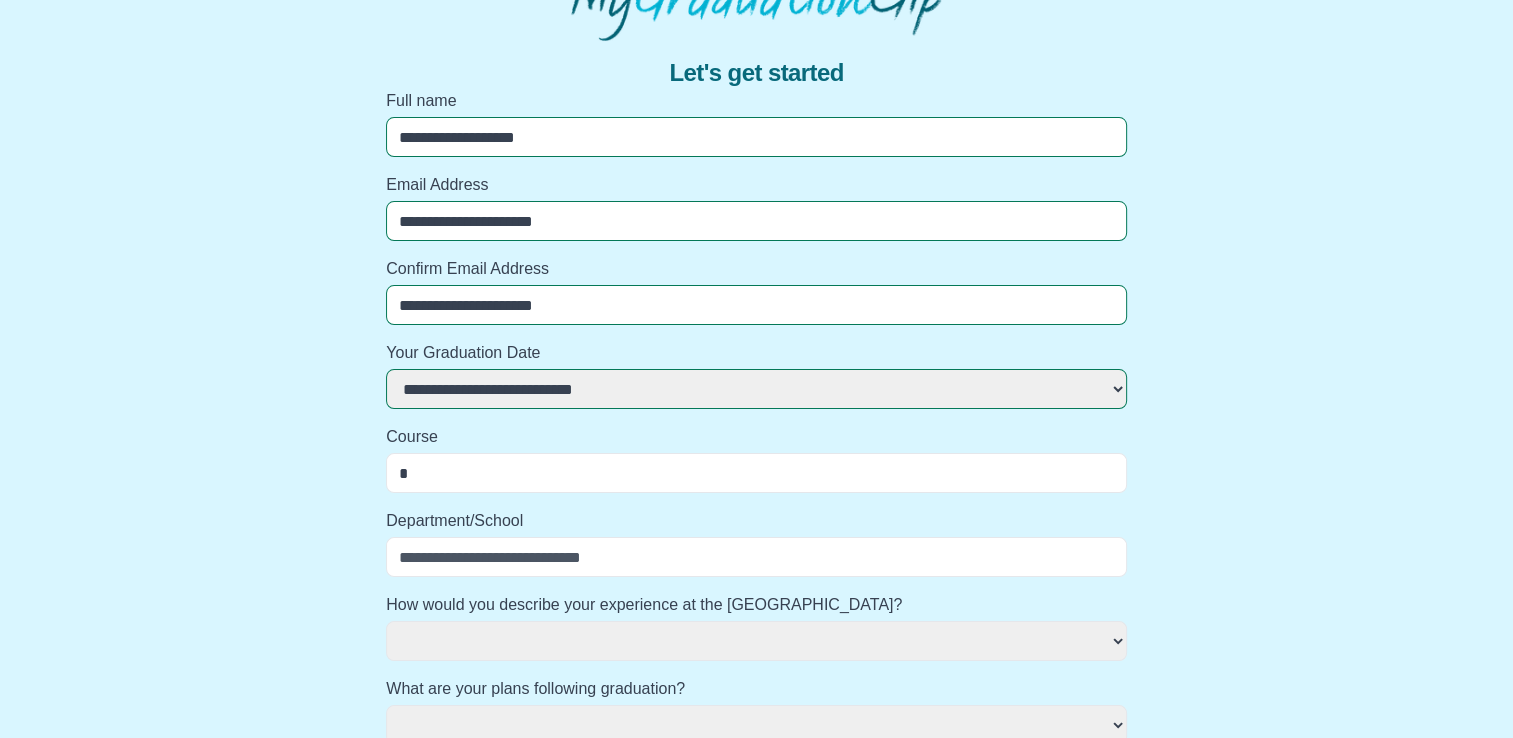 select 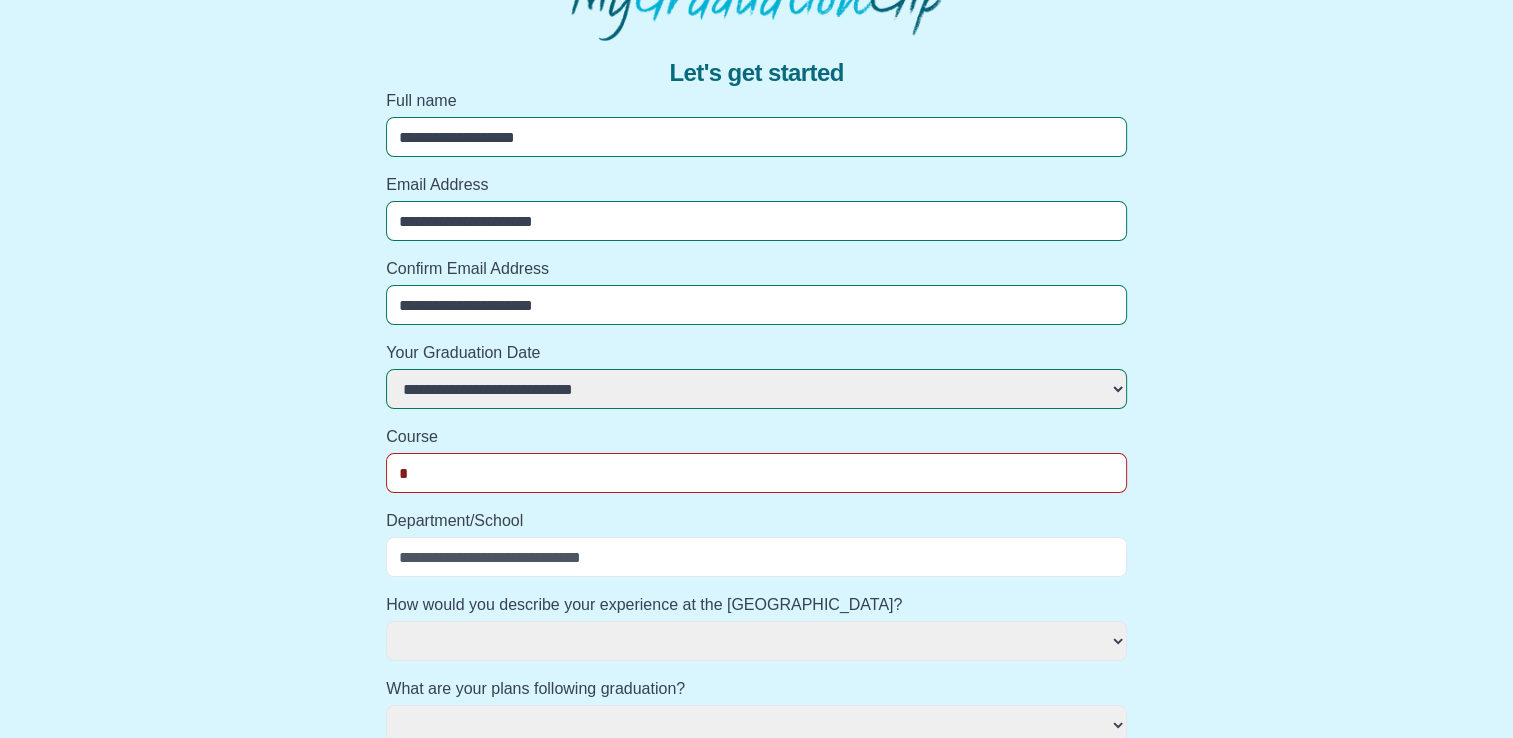 type on "**" 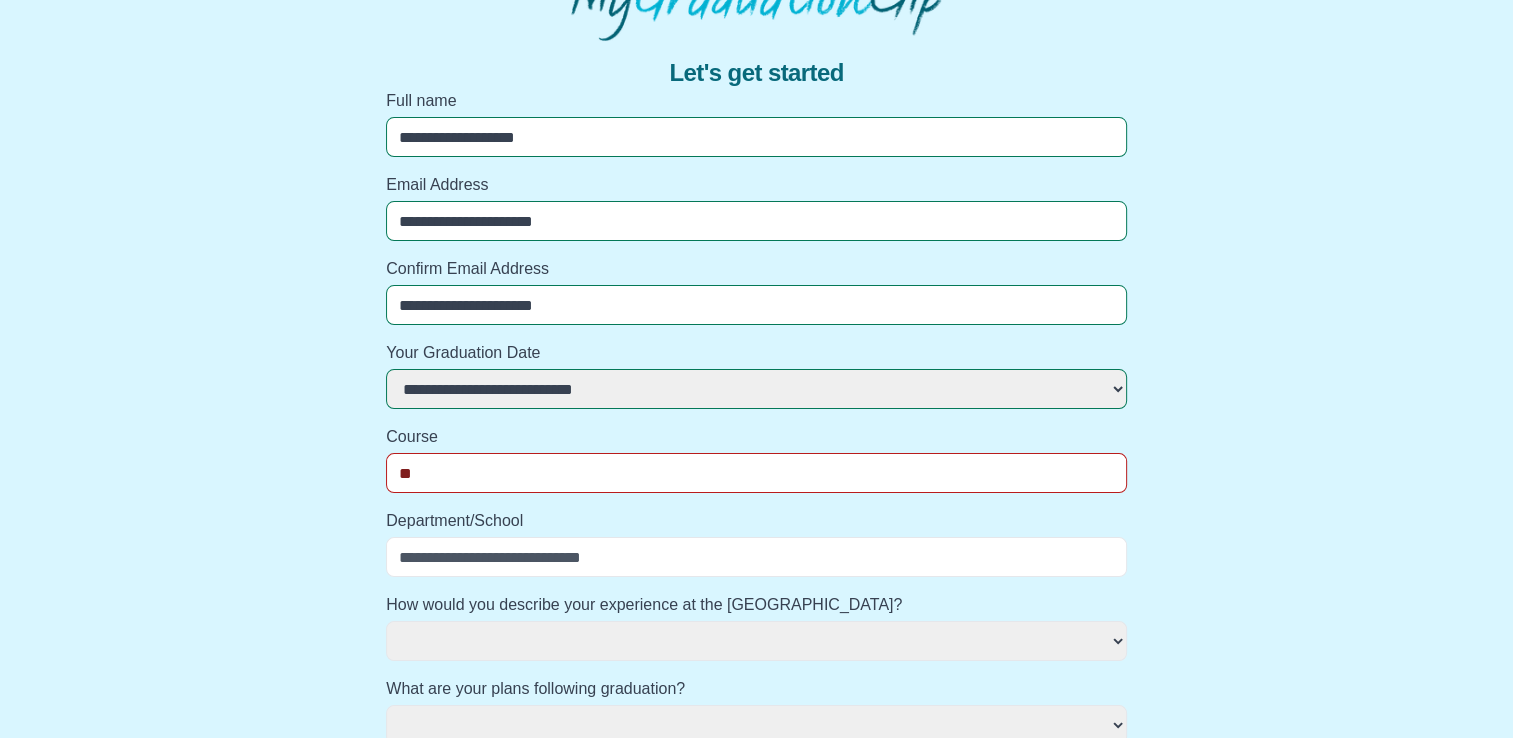 select 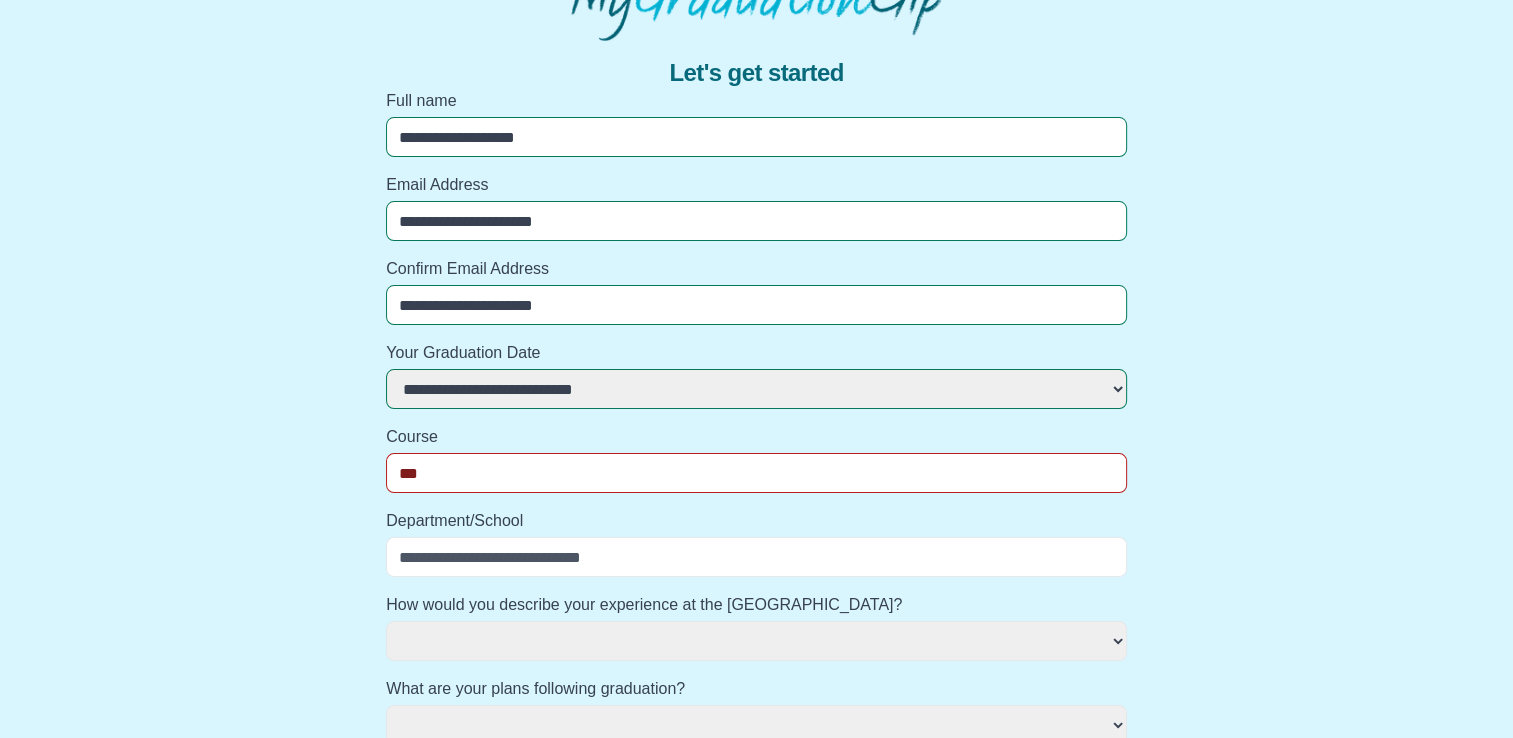 select 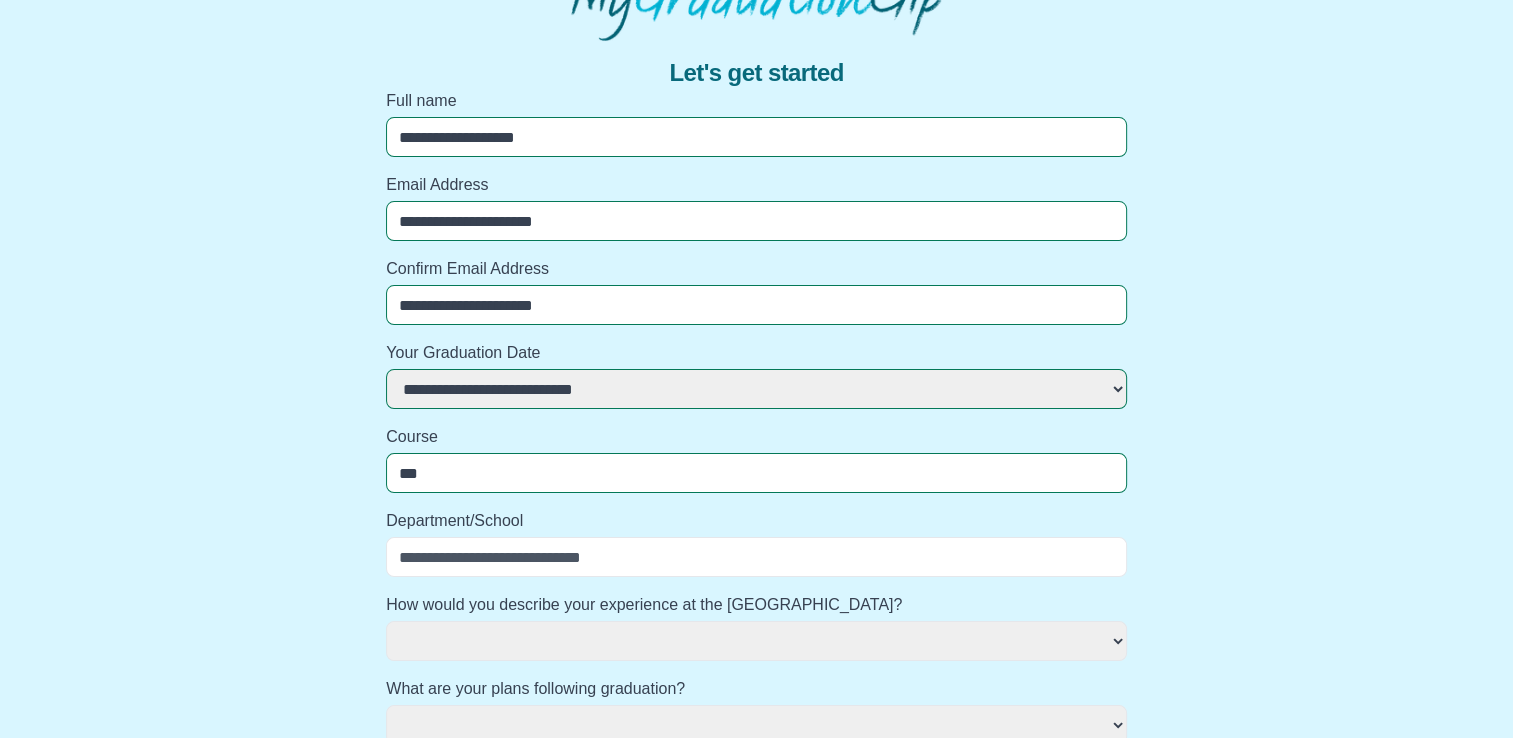type on "****" 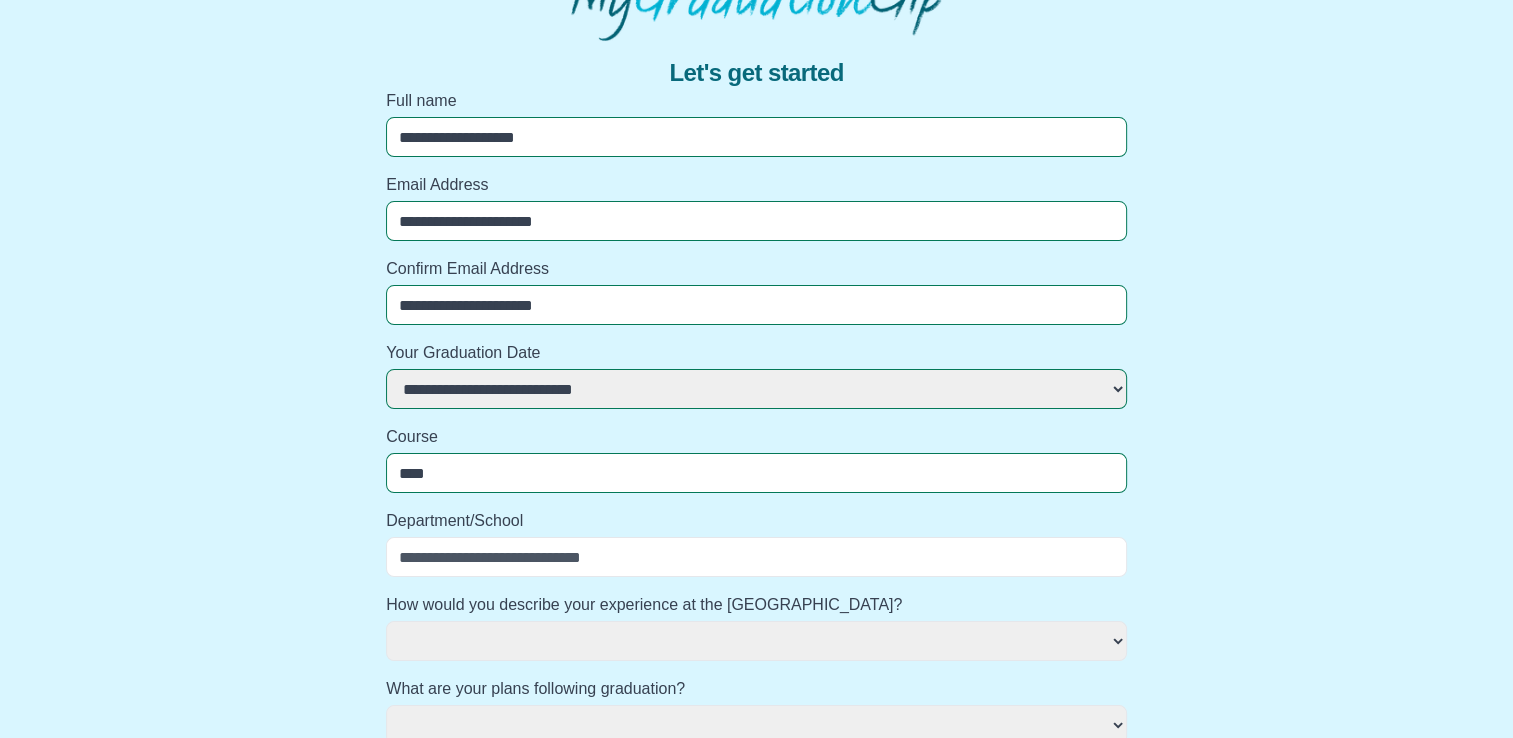 select 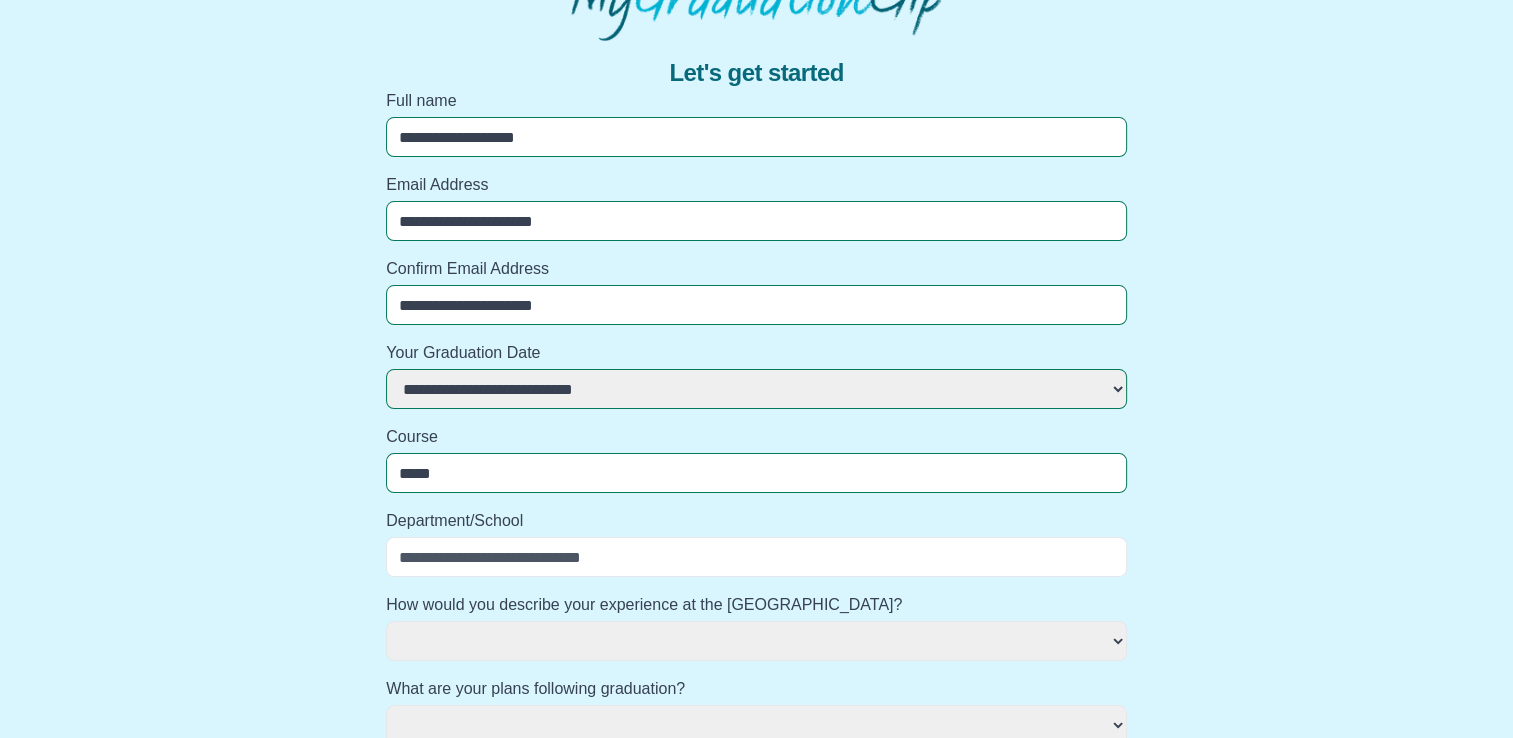 select 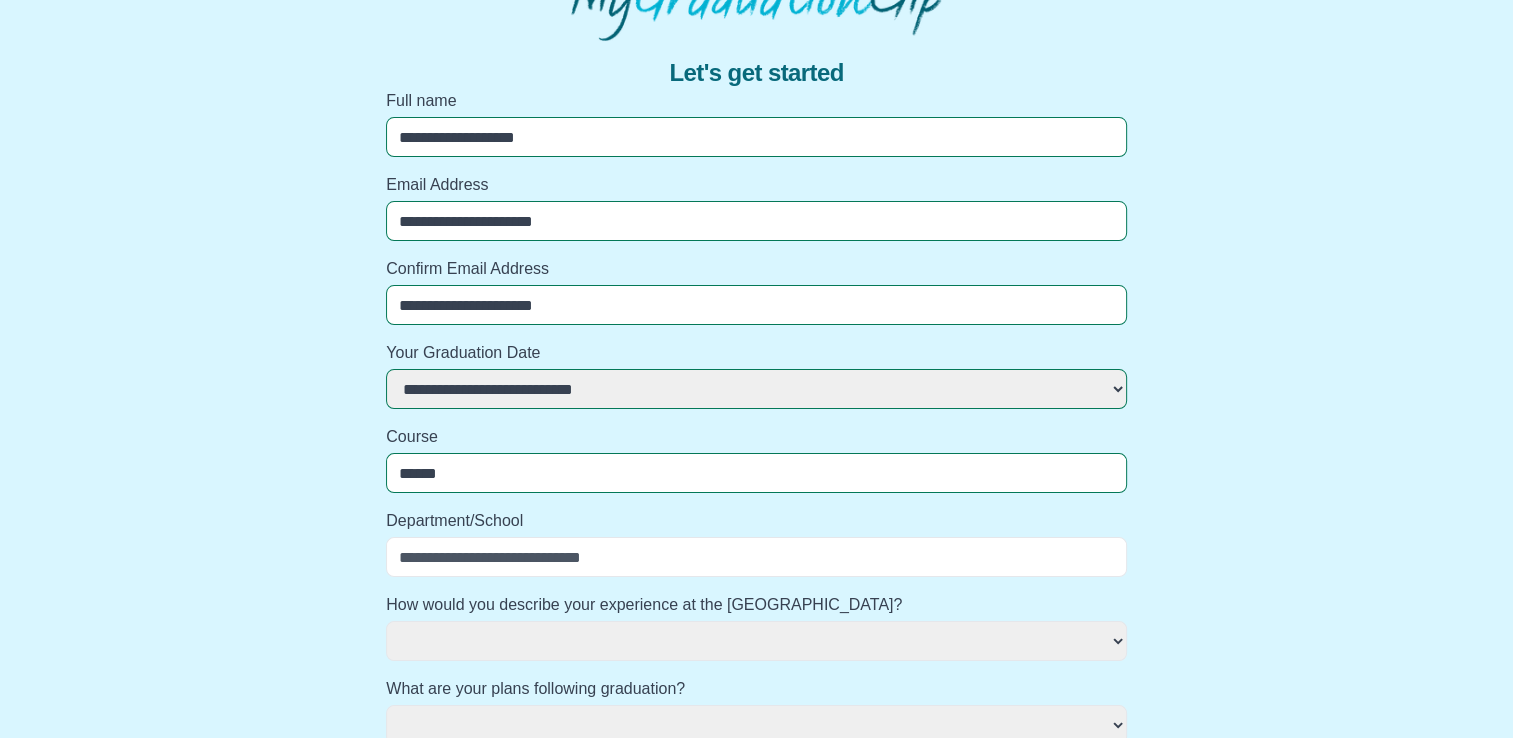 select 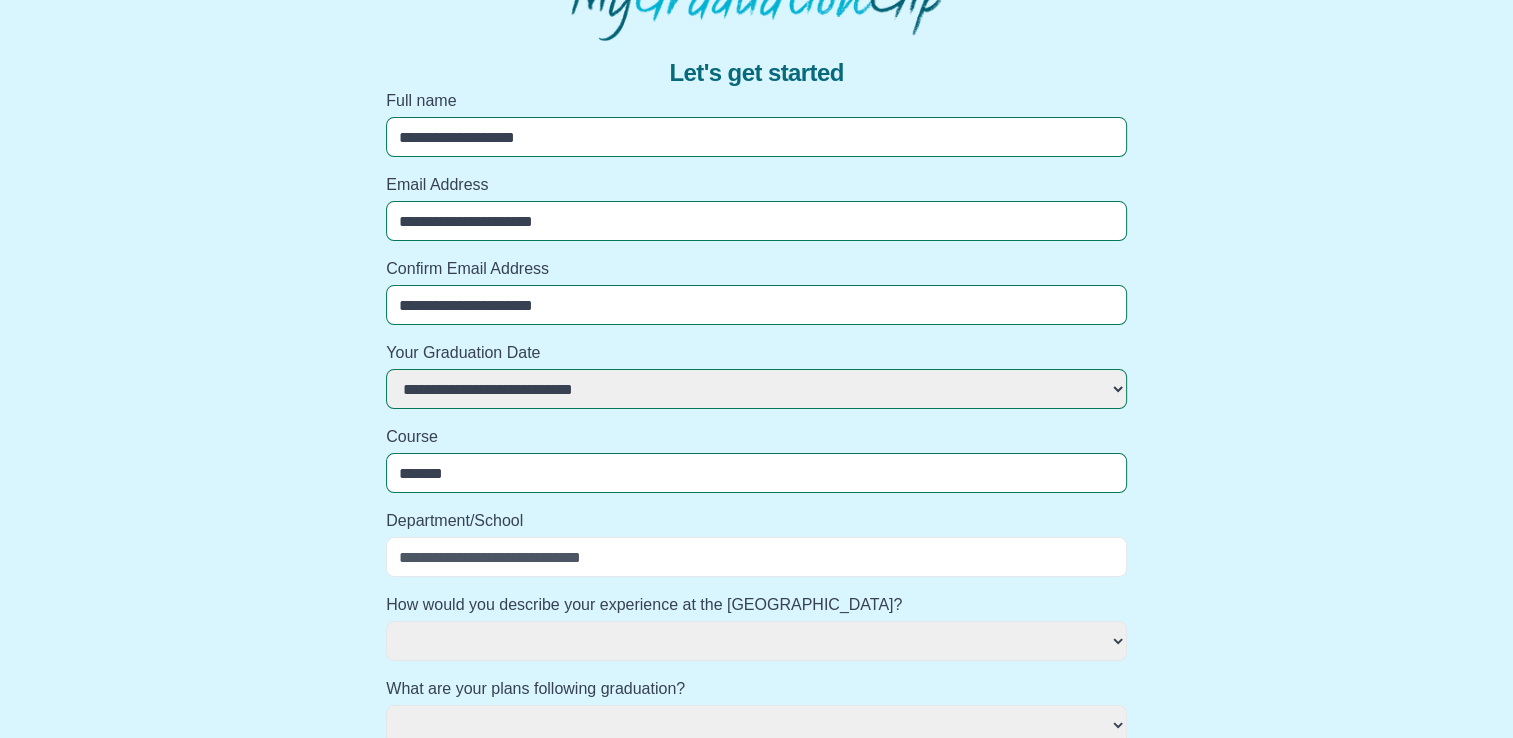 select 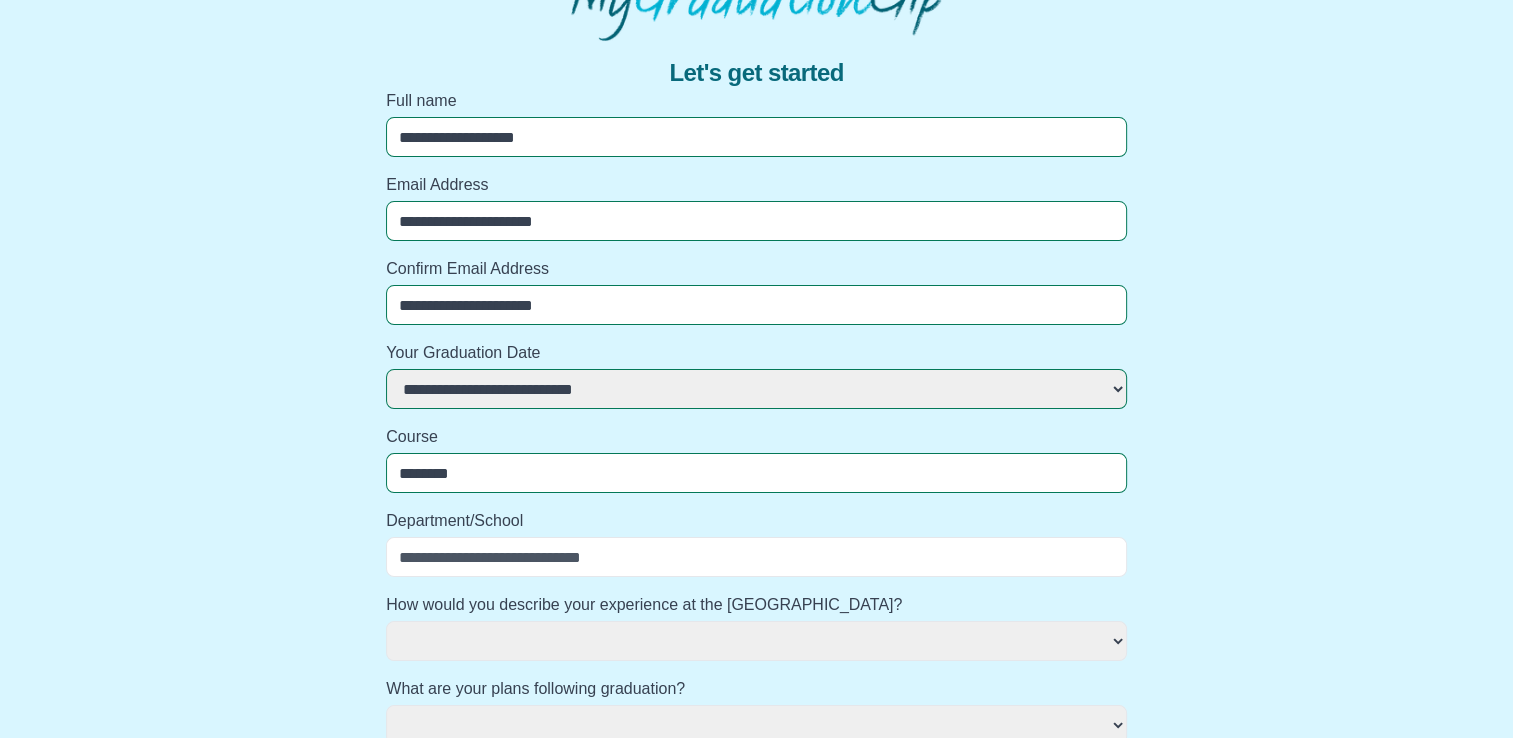 select 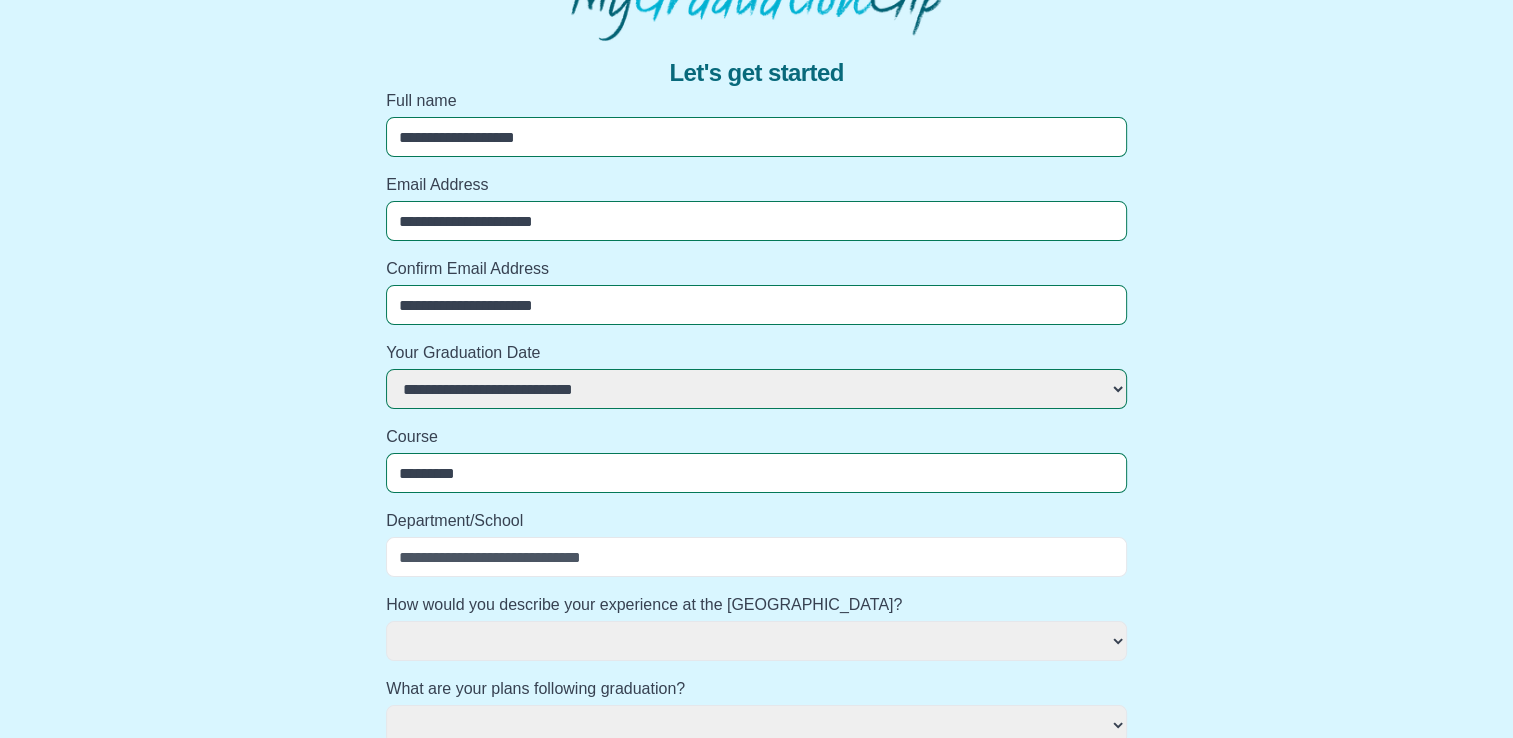 select 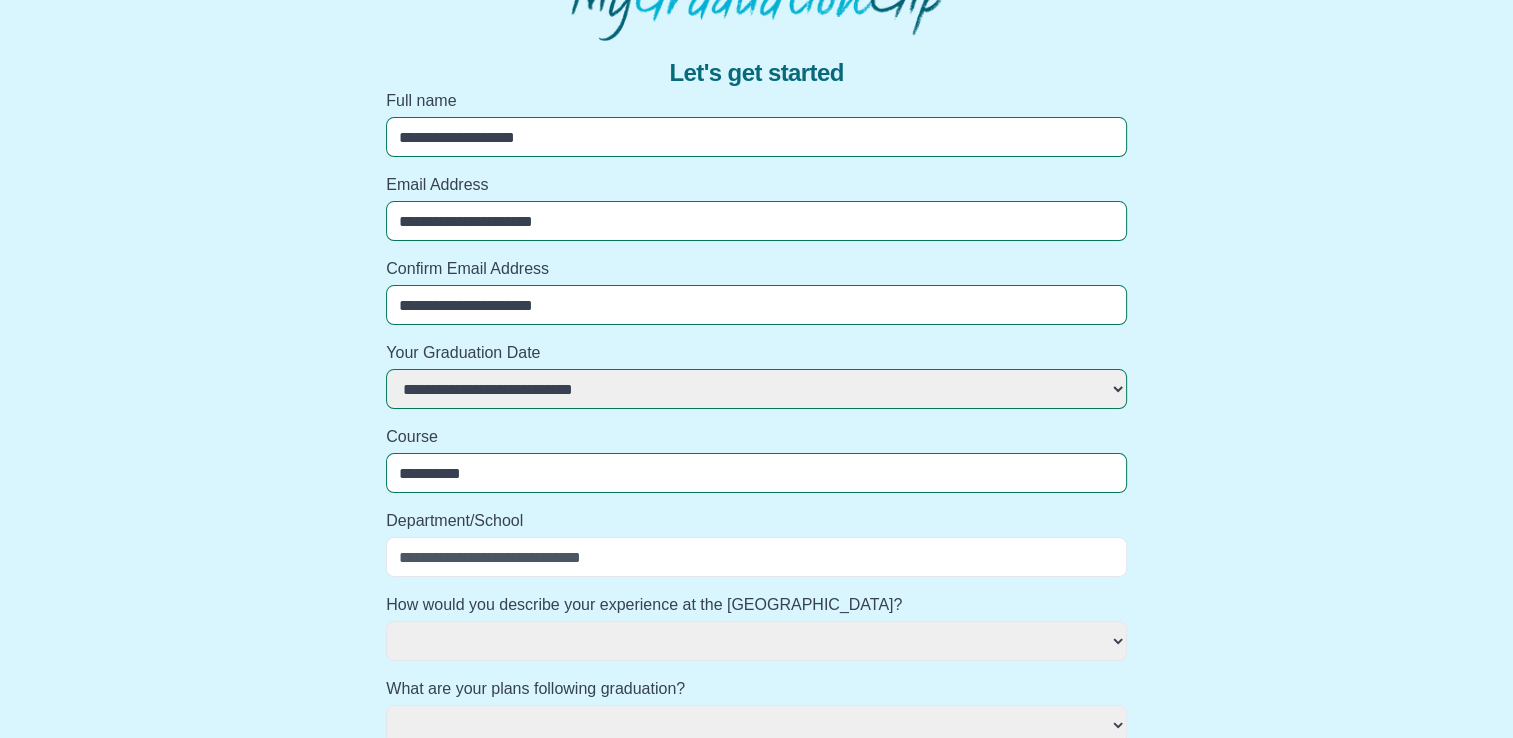 select 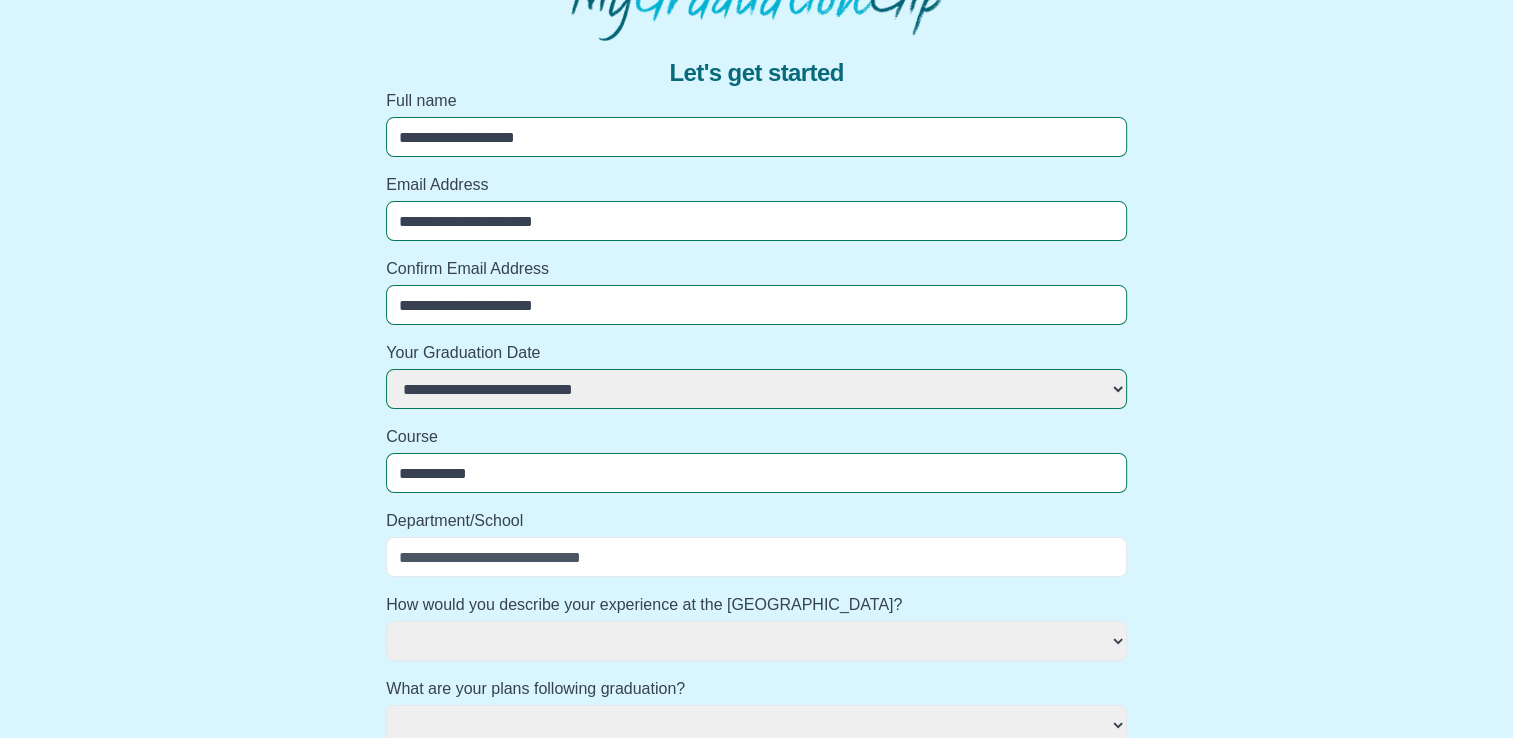 select 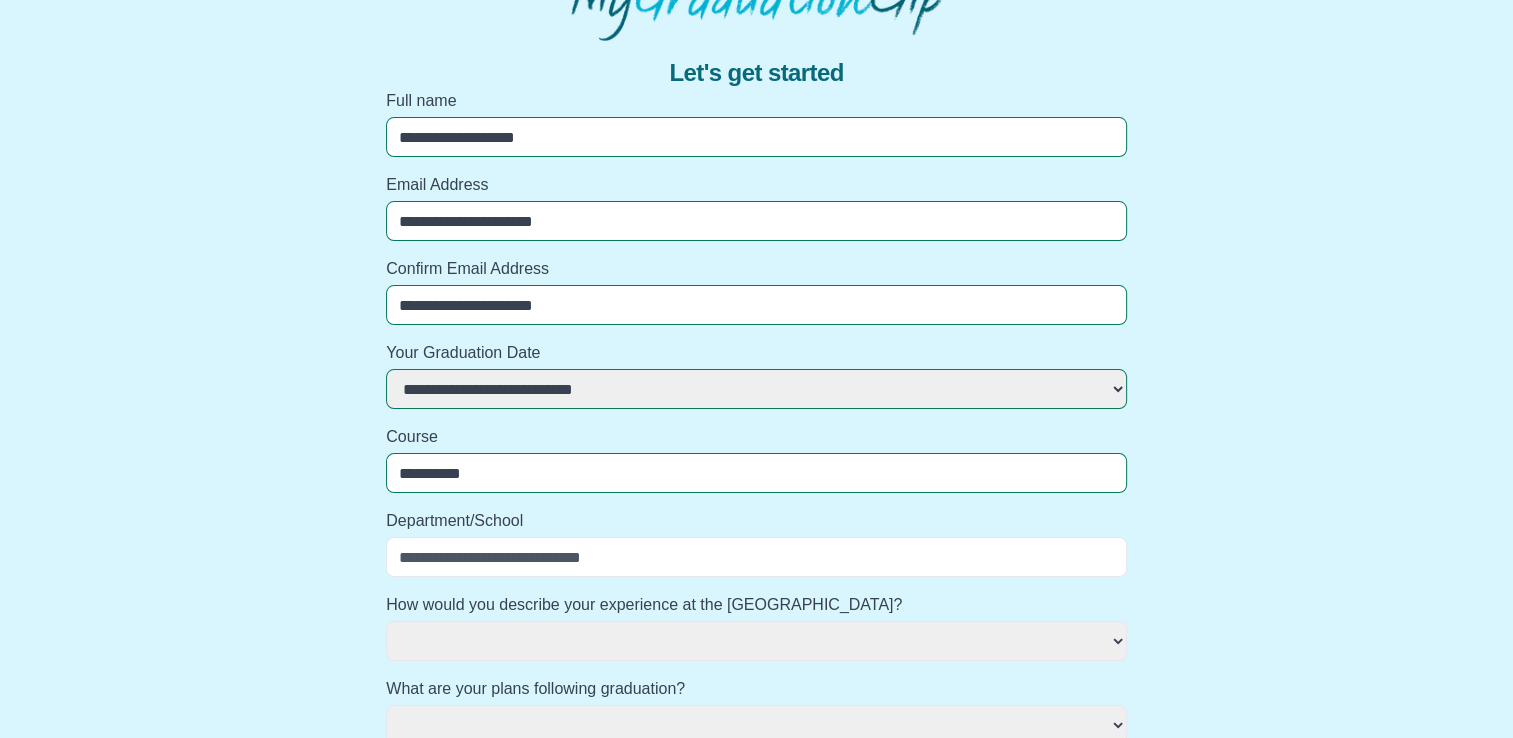 select 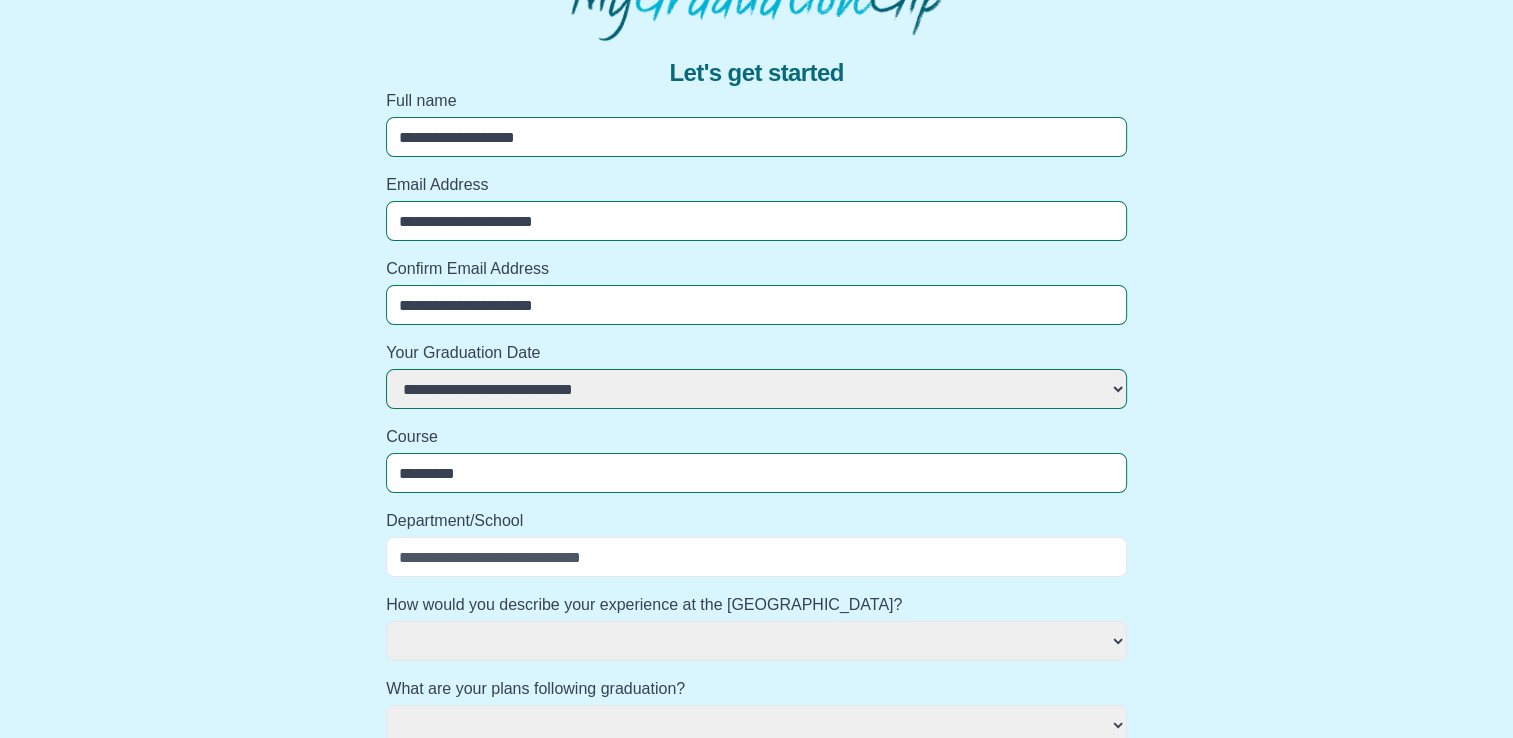 select 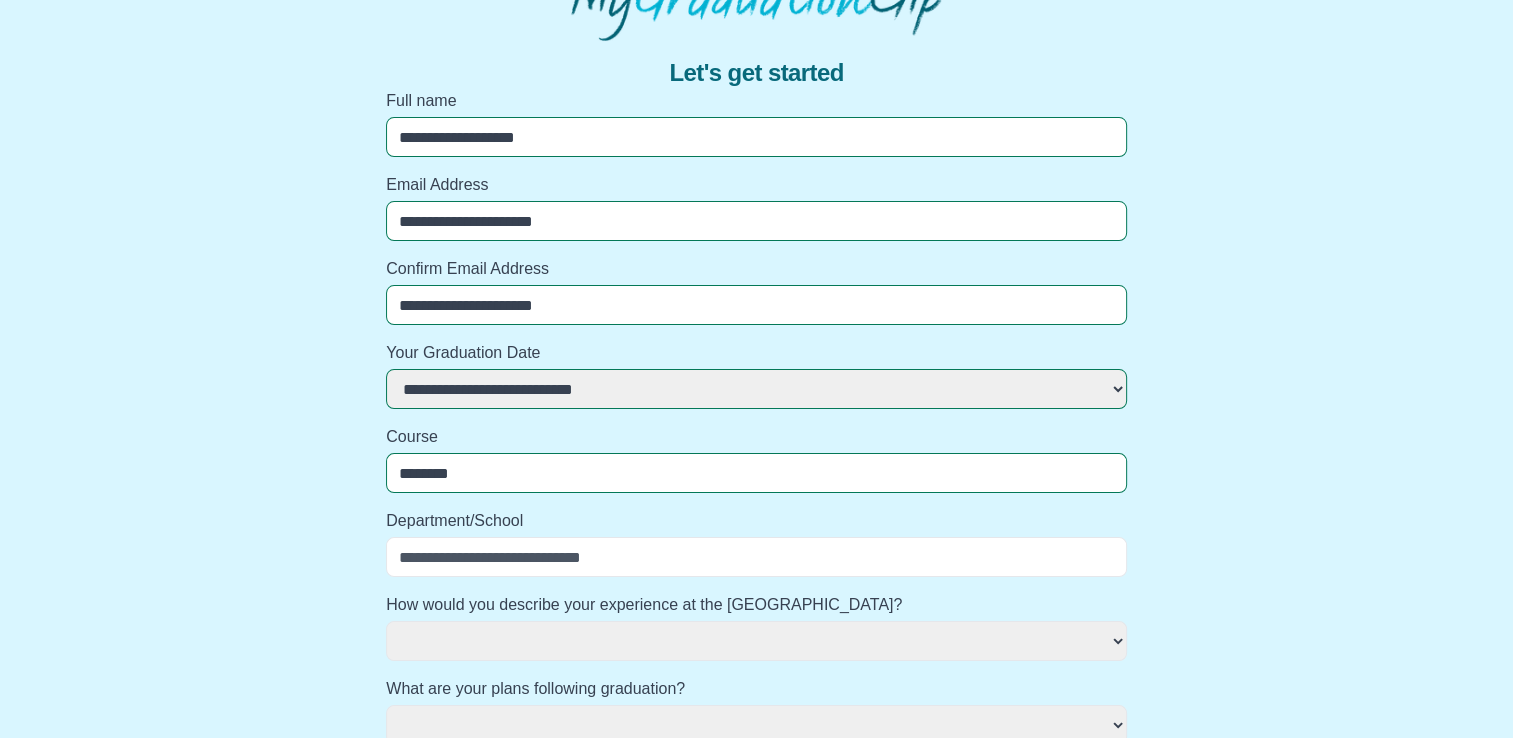 select 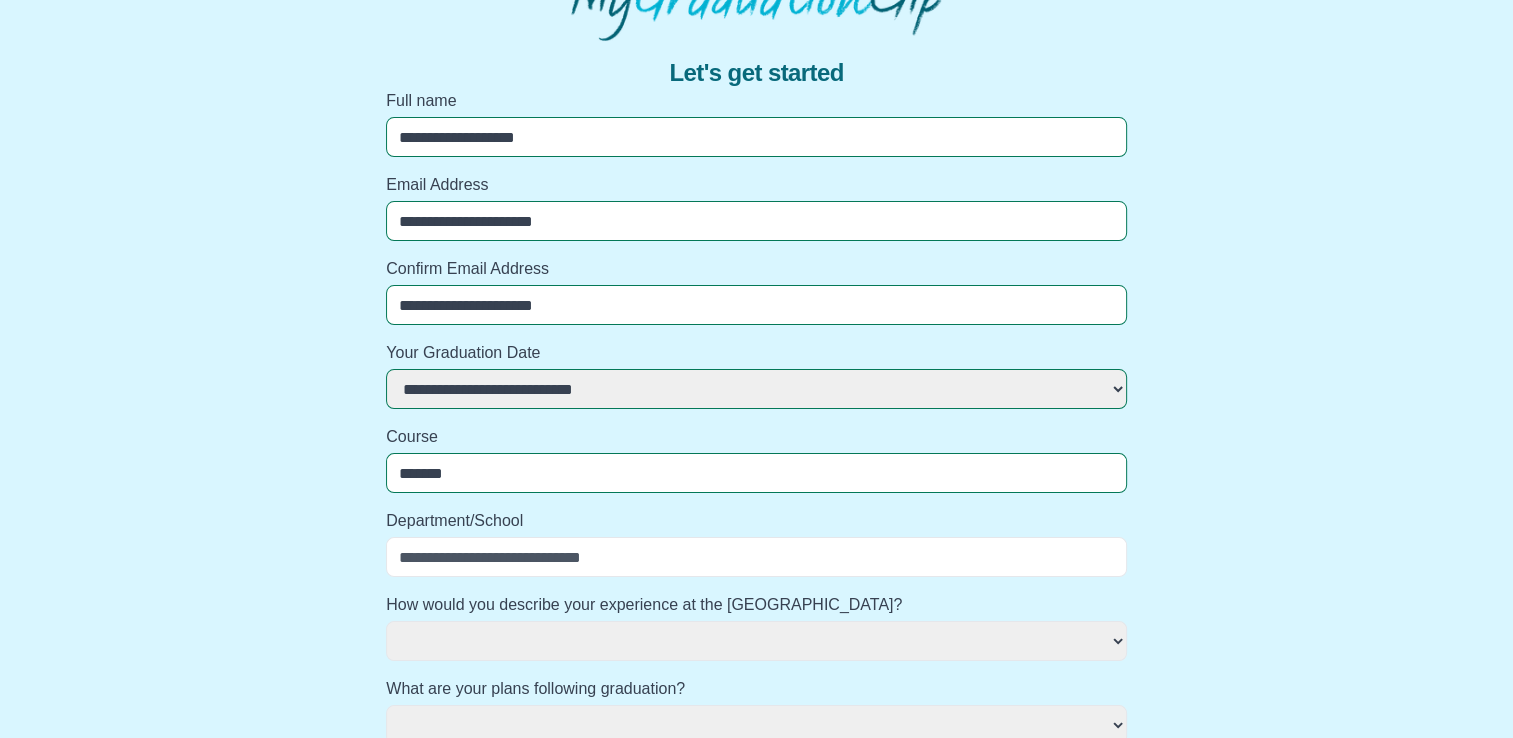 select 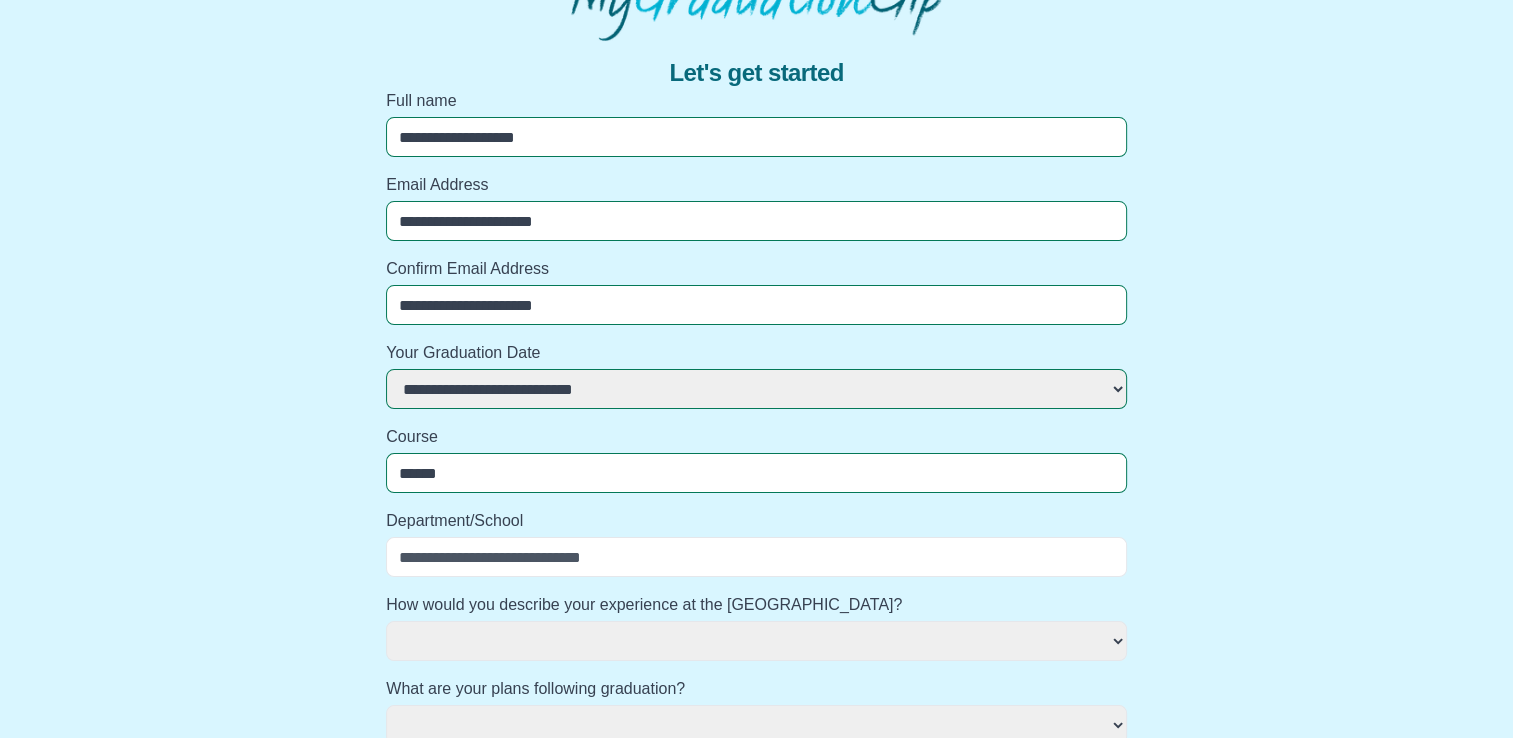 select 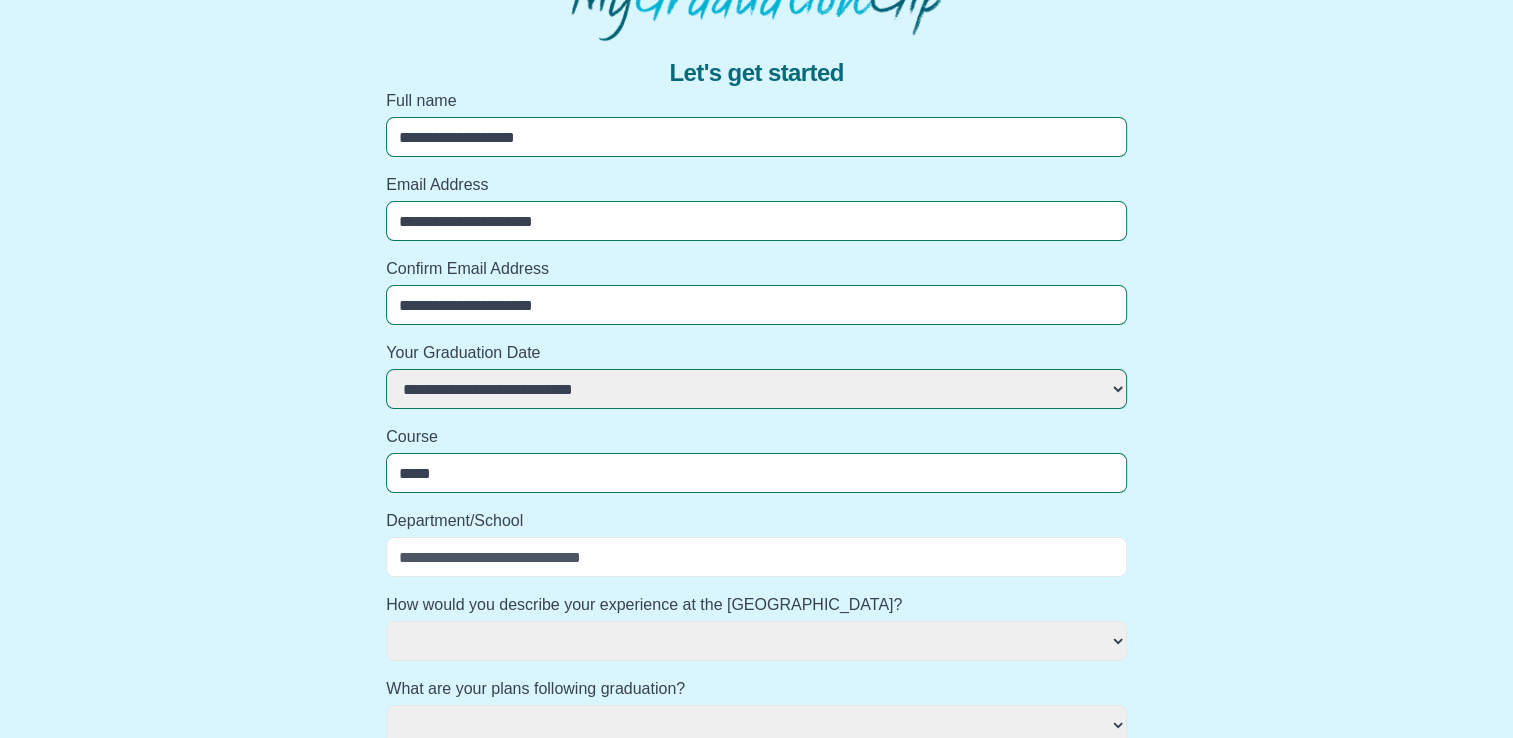 select 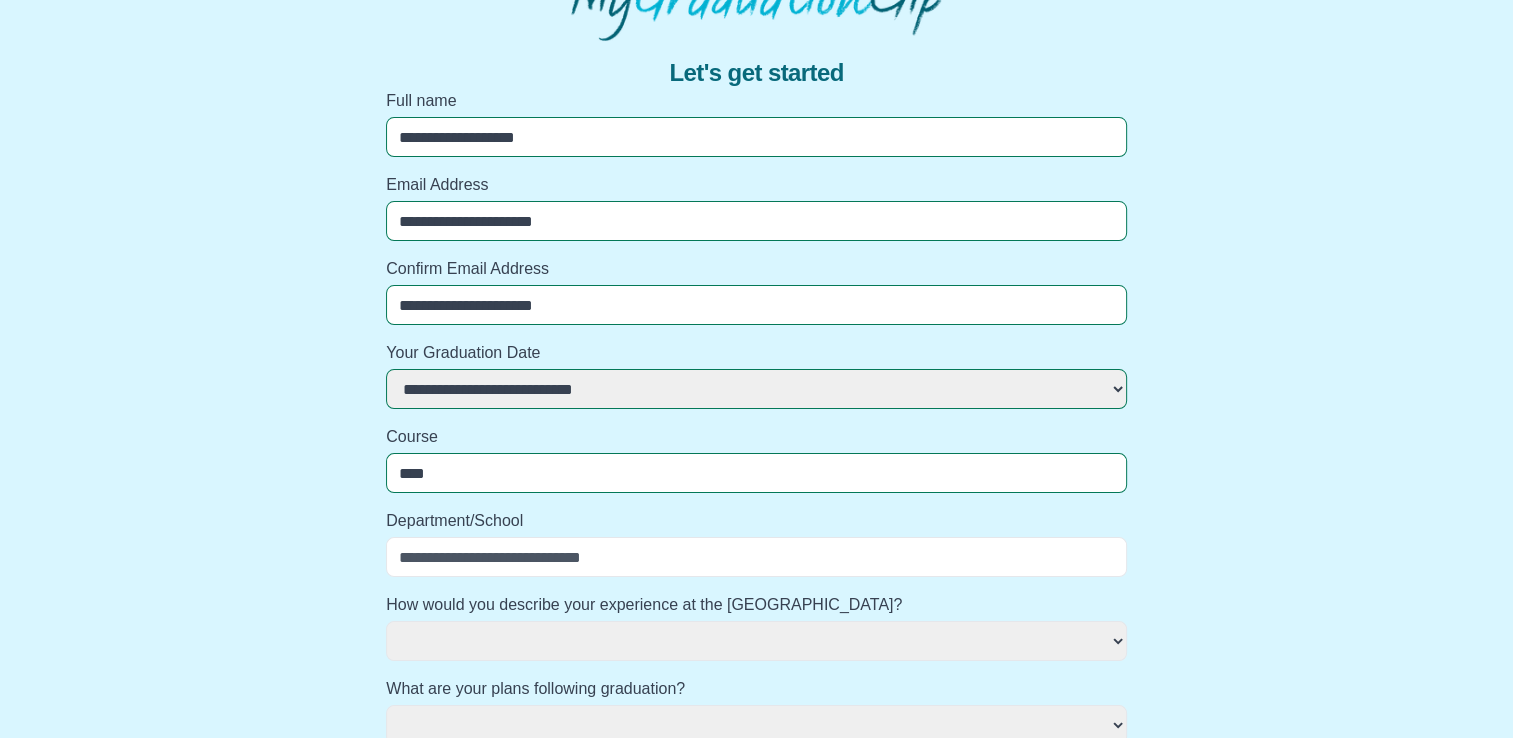 select 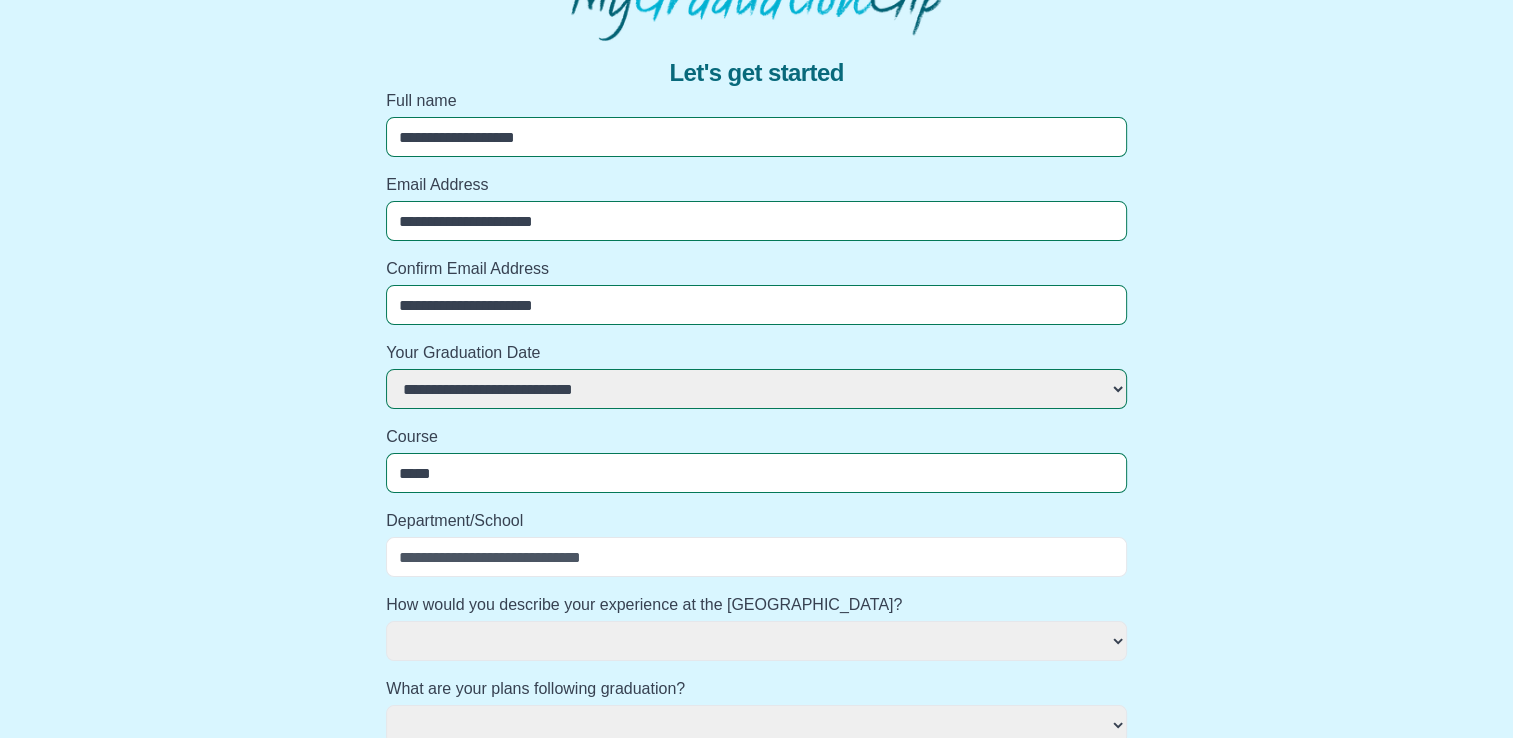 select 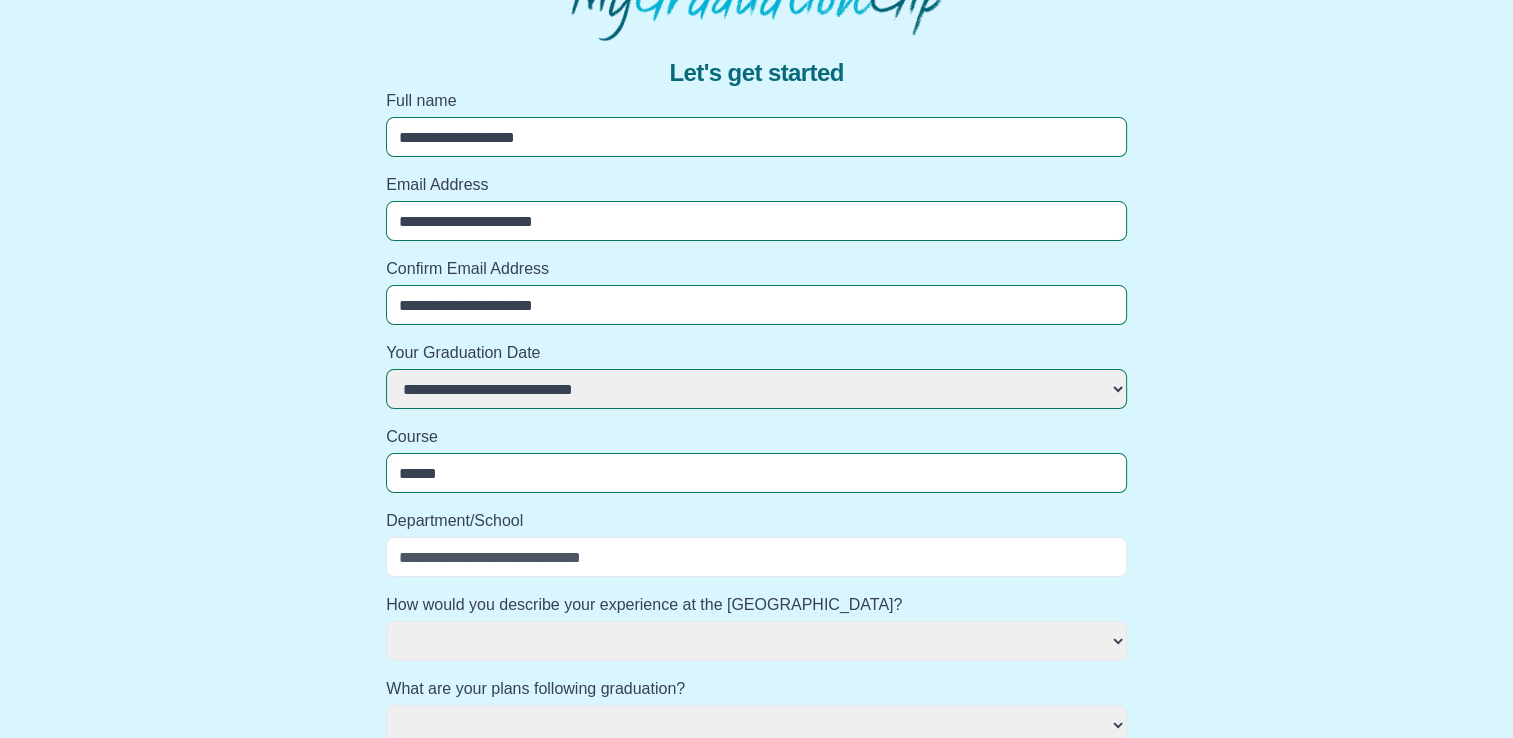 select 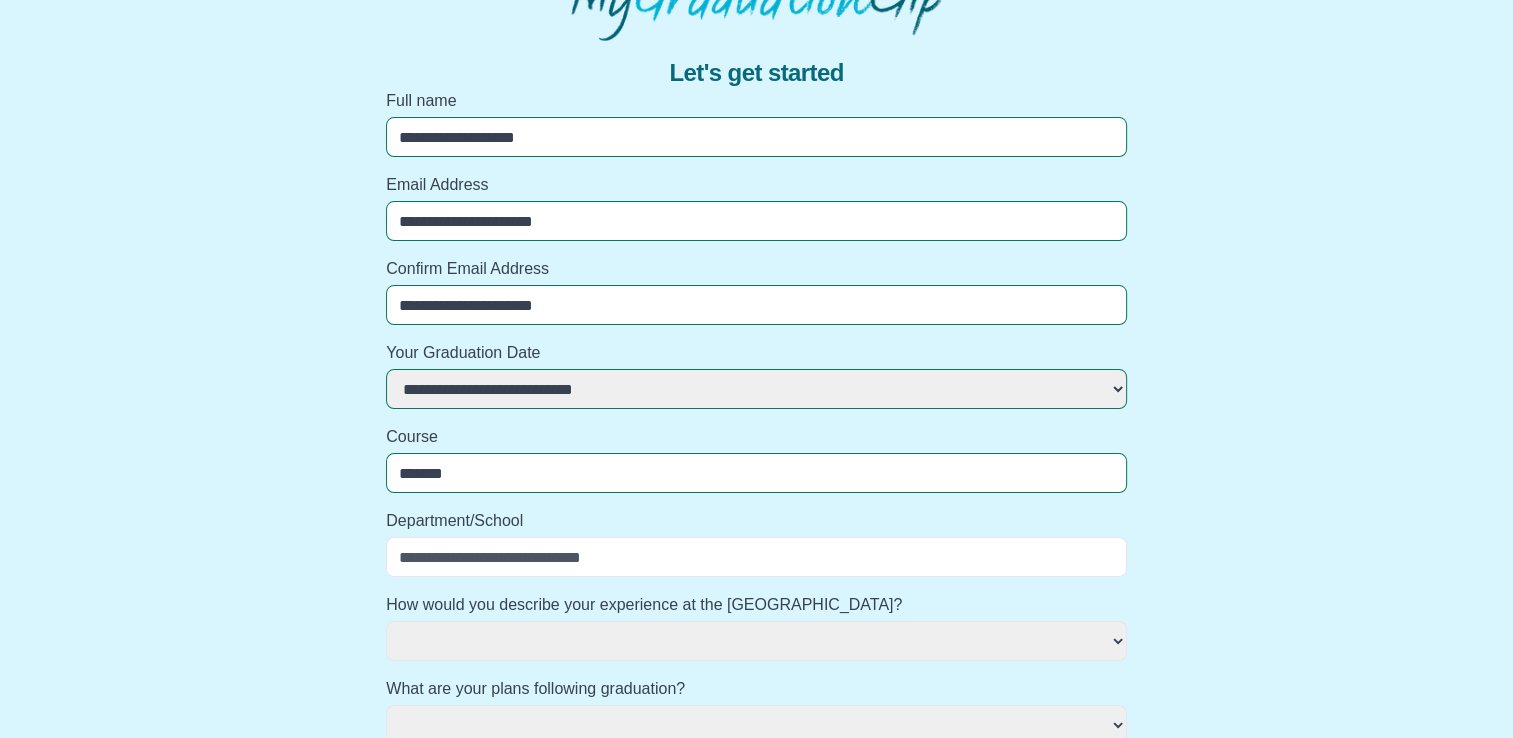 select 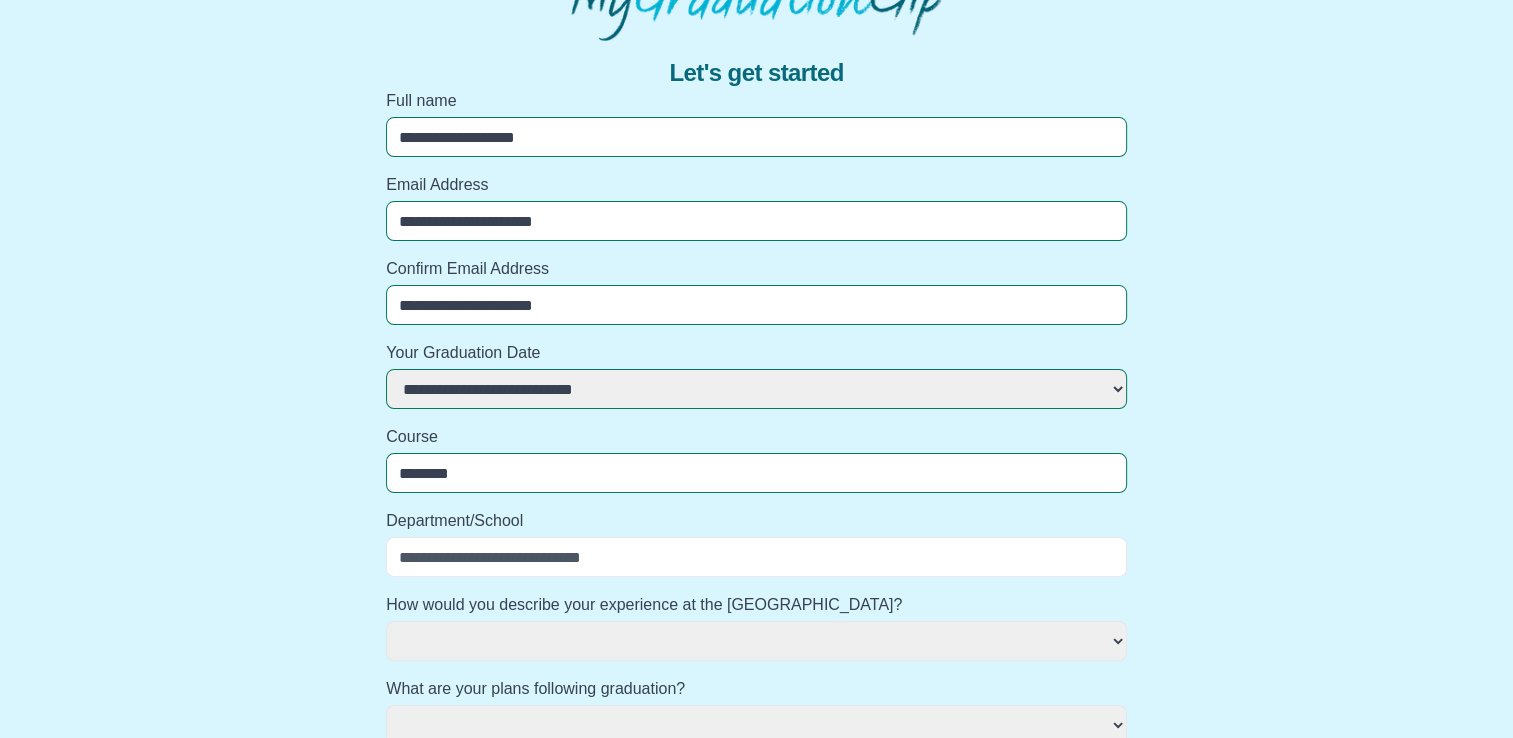 select 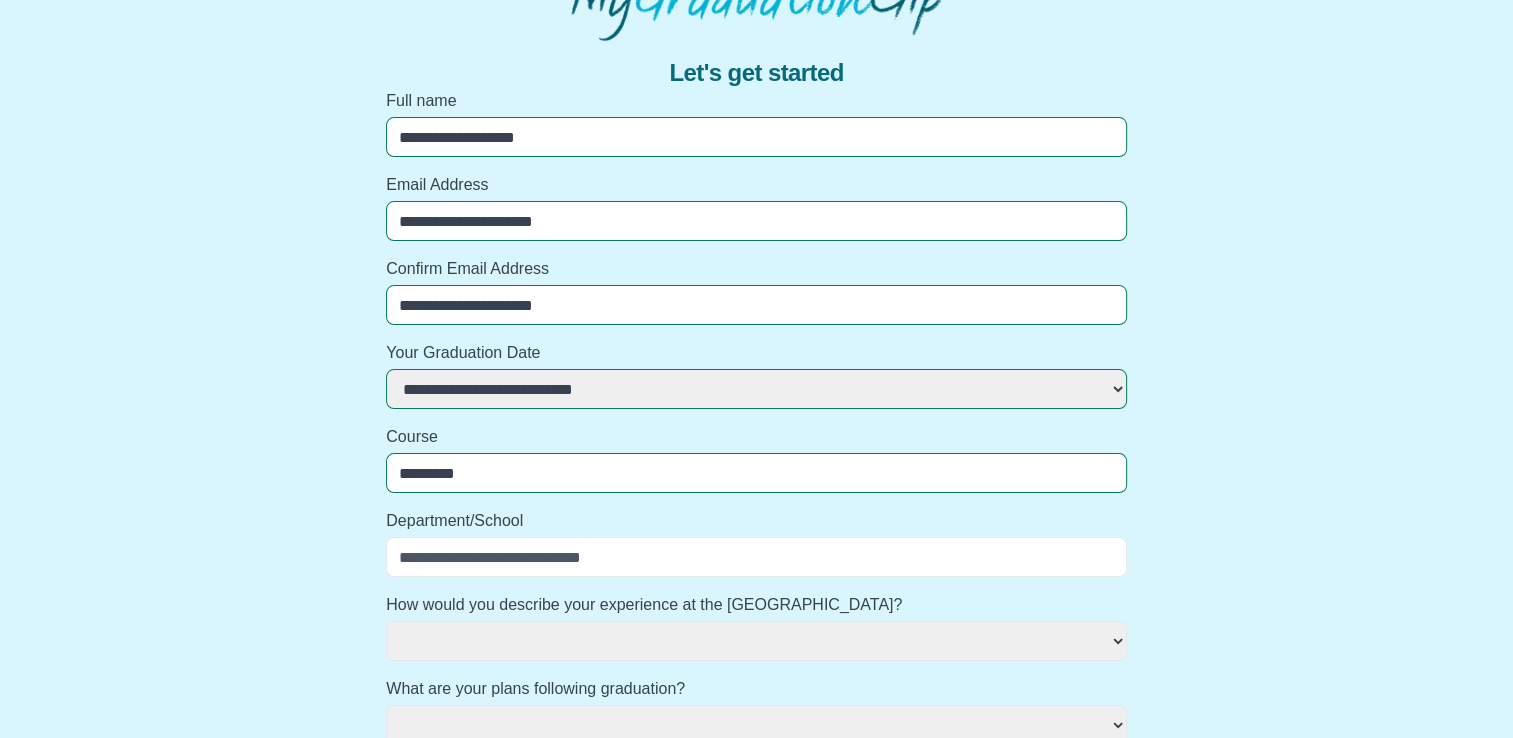 select 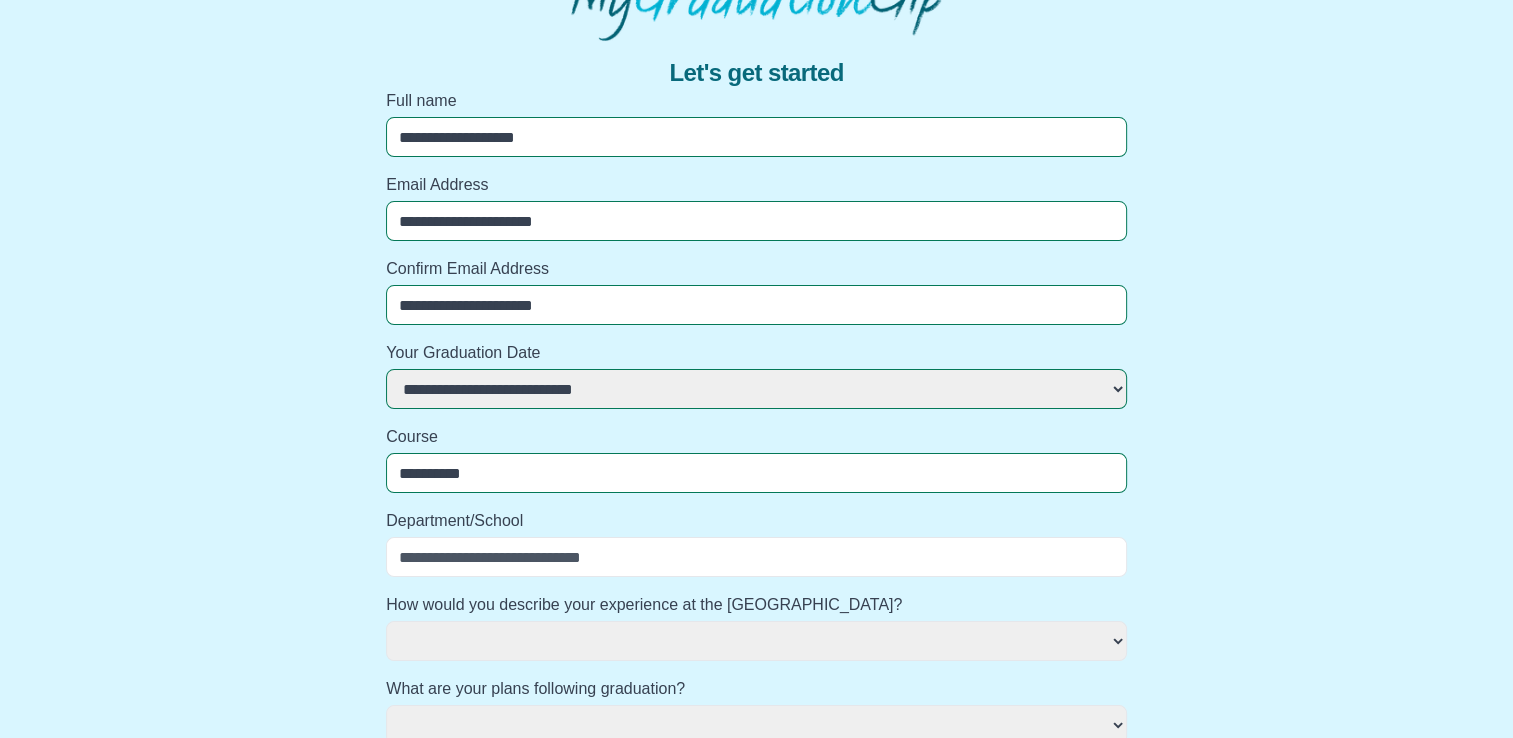 select 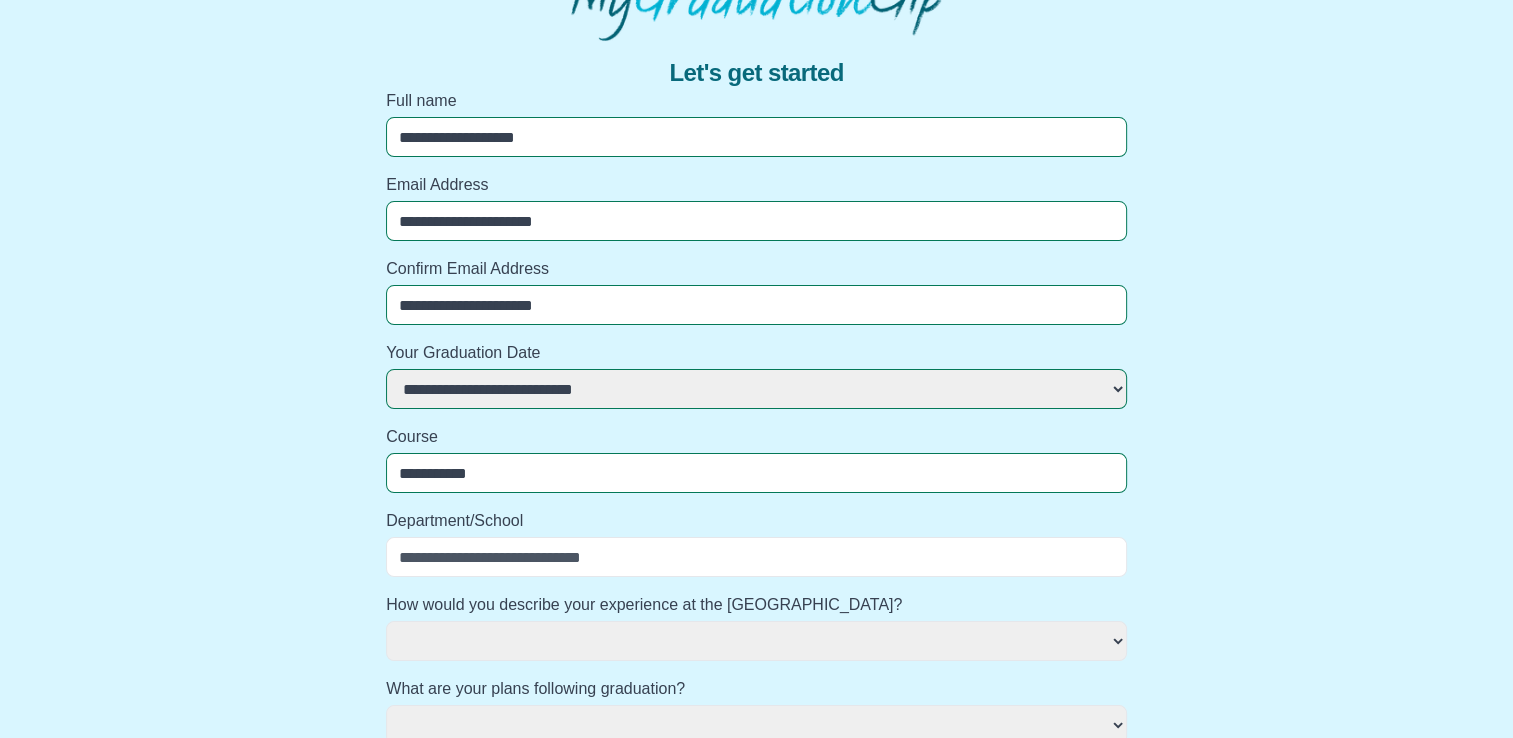 select 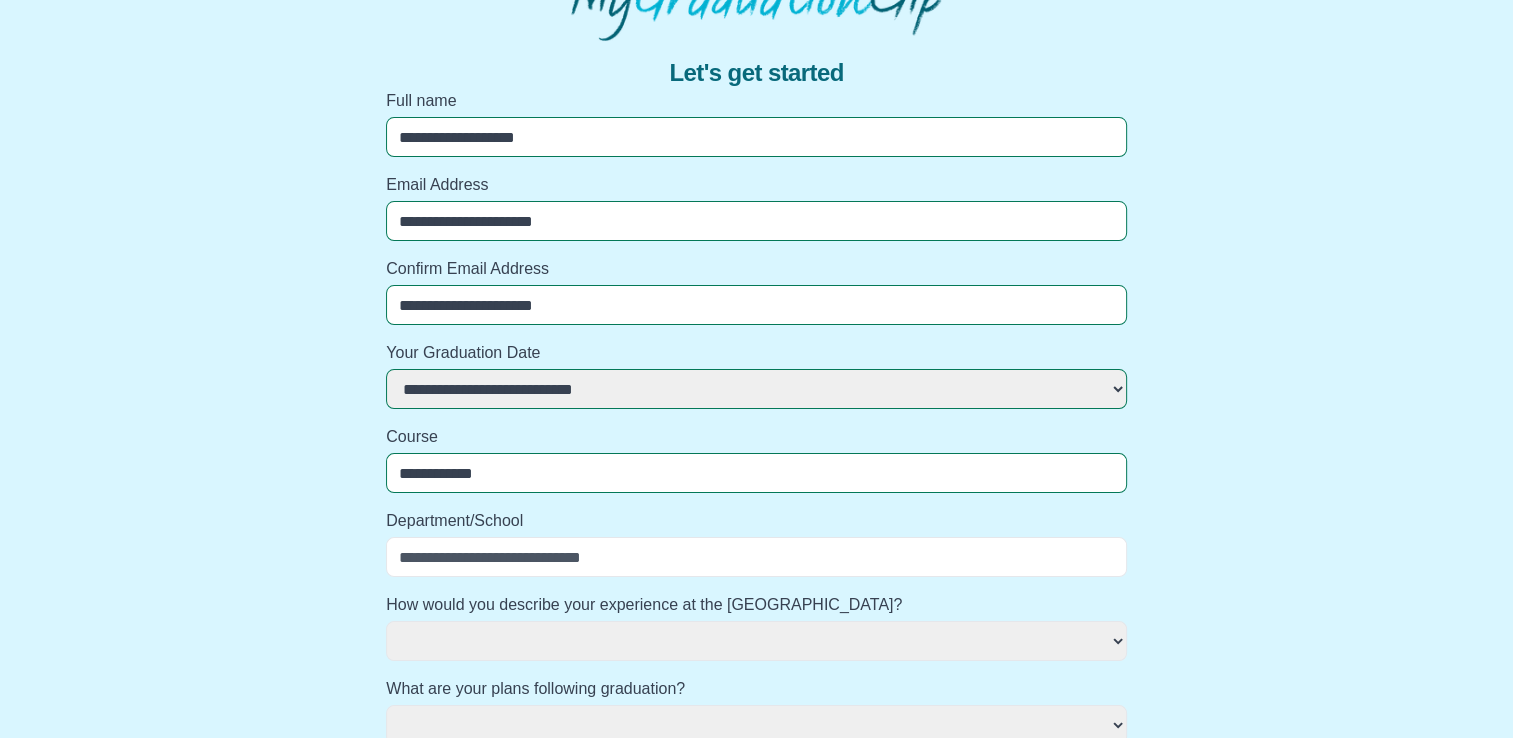 select 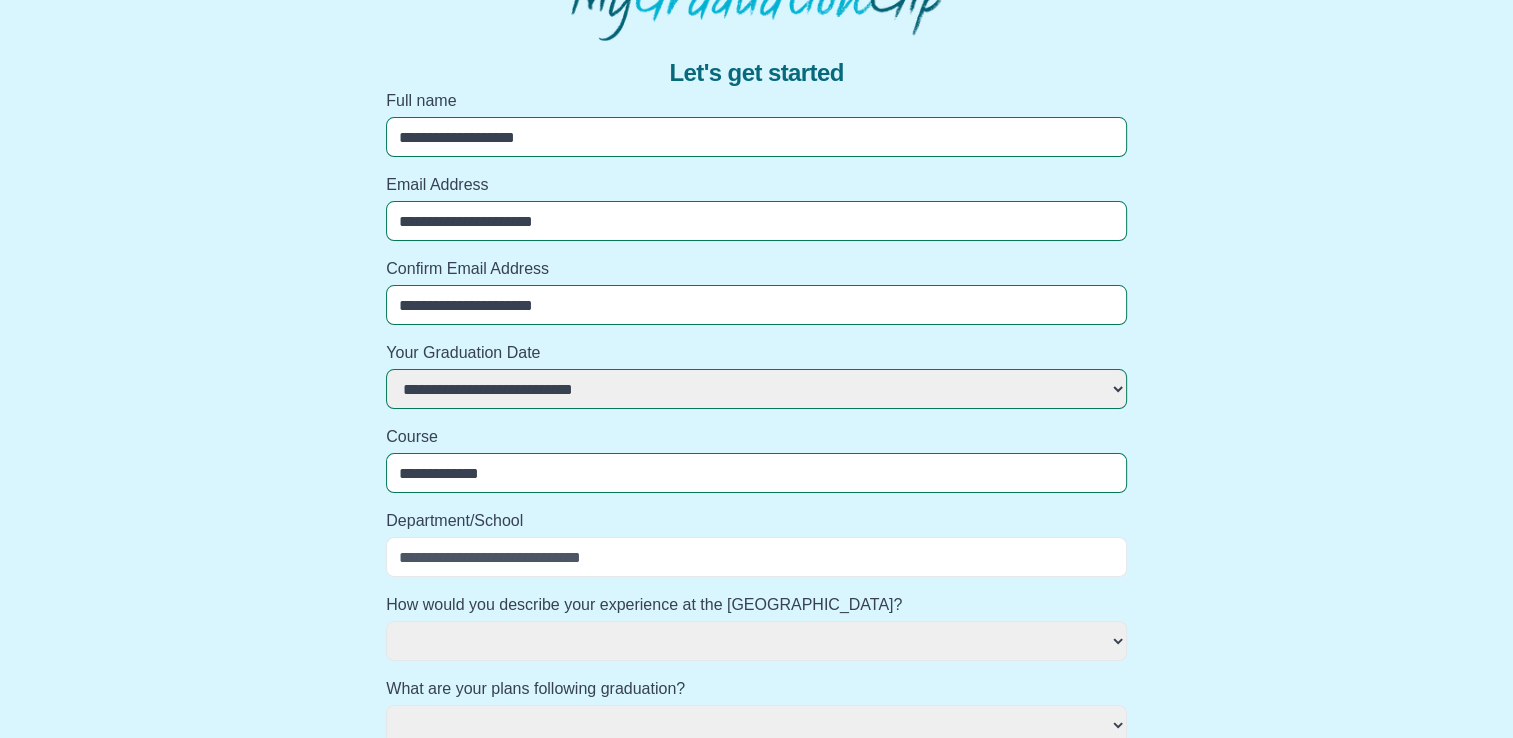 select 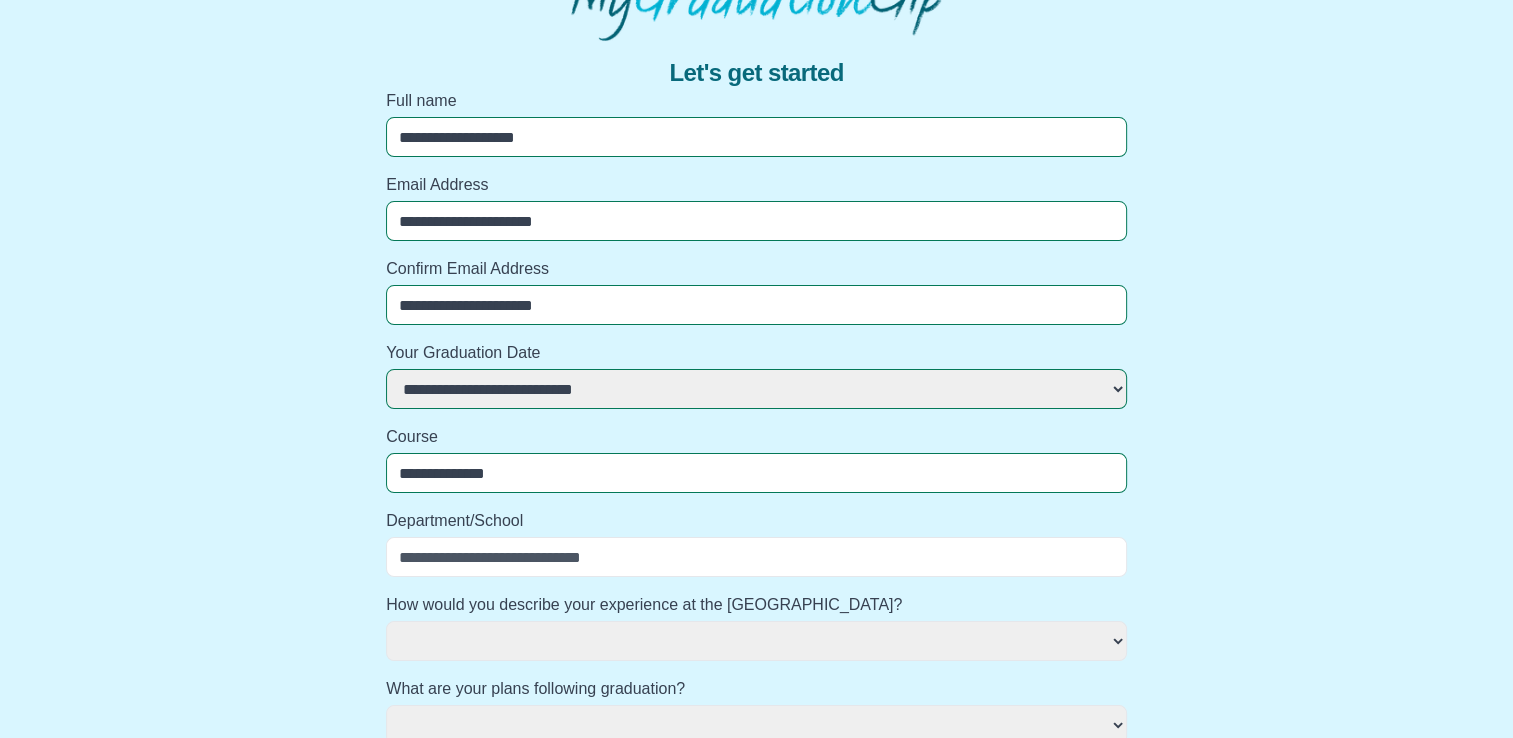 select 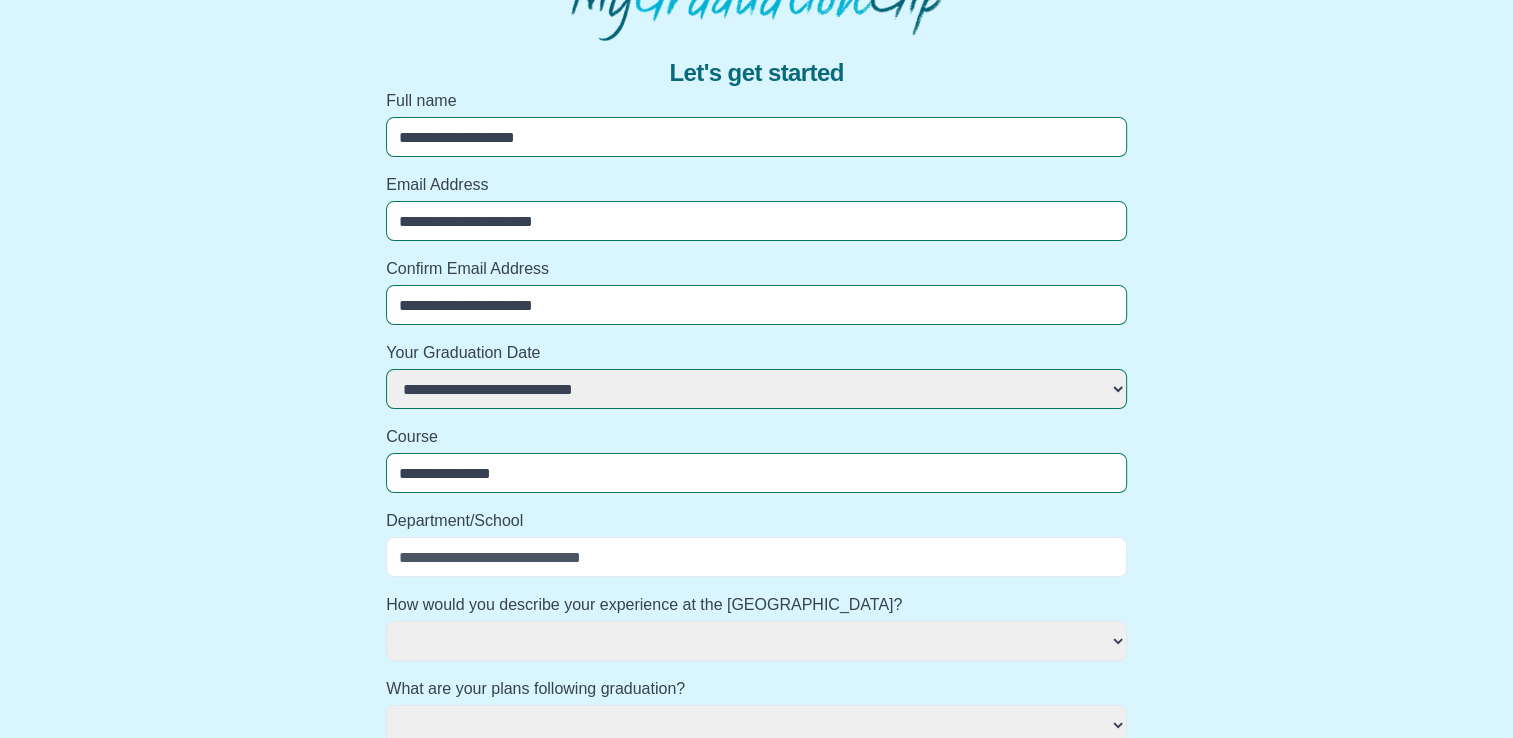 select 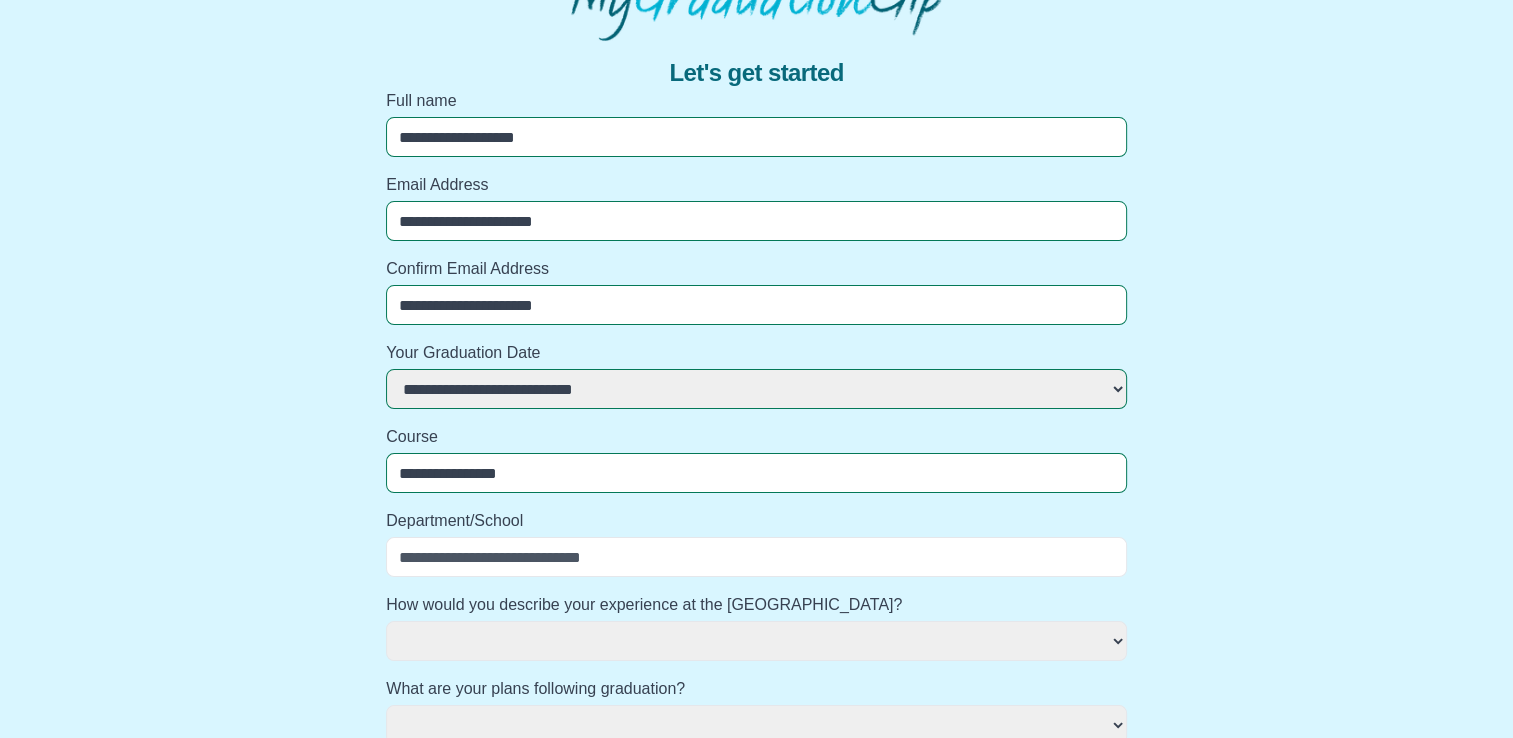 select 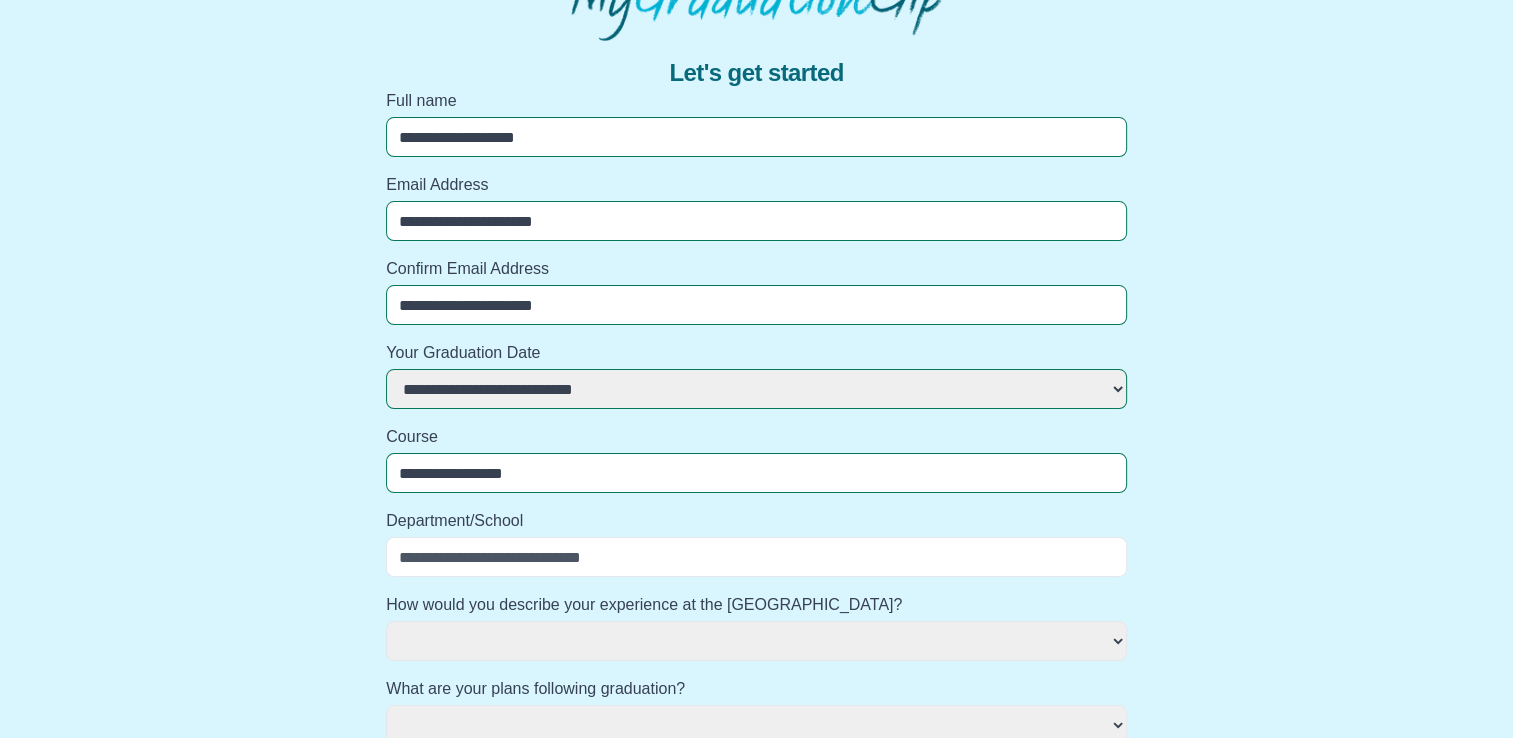 select 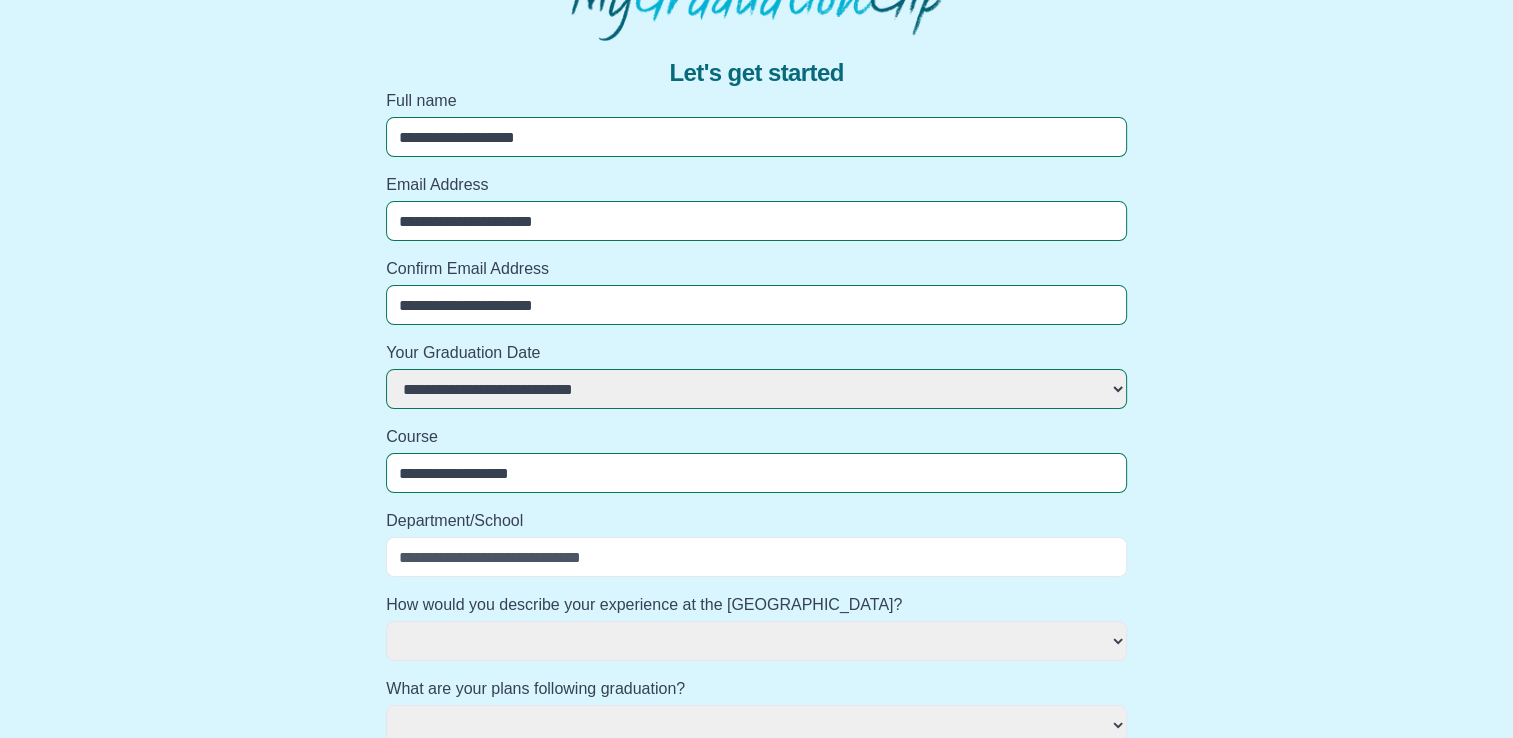 select 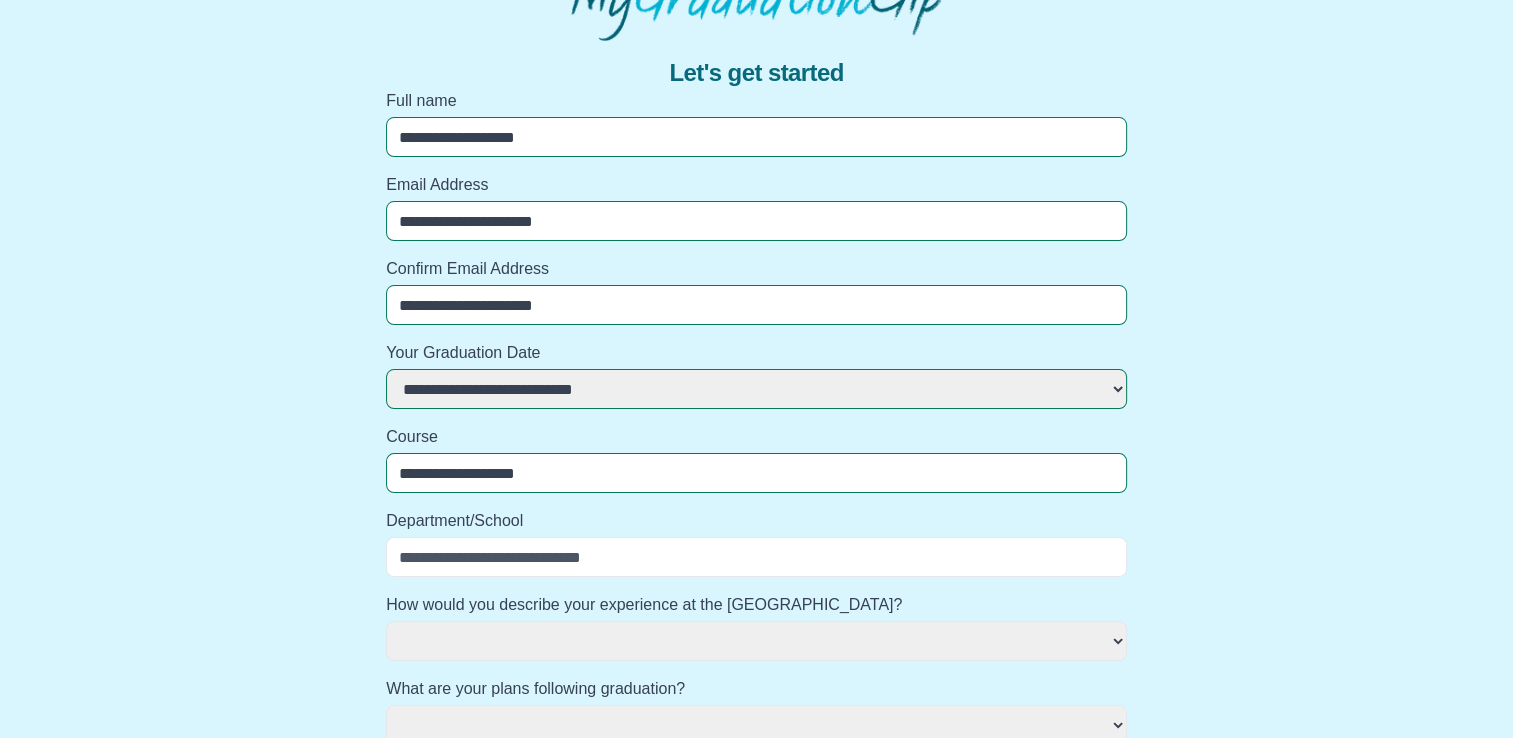 select 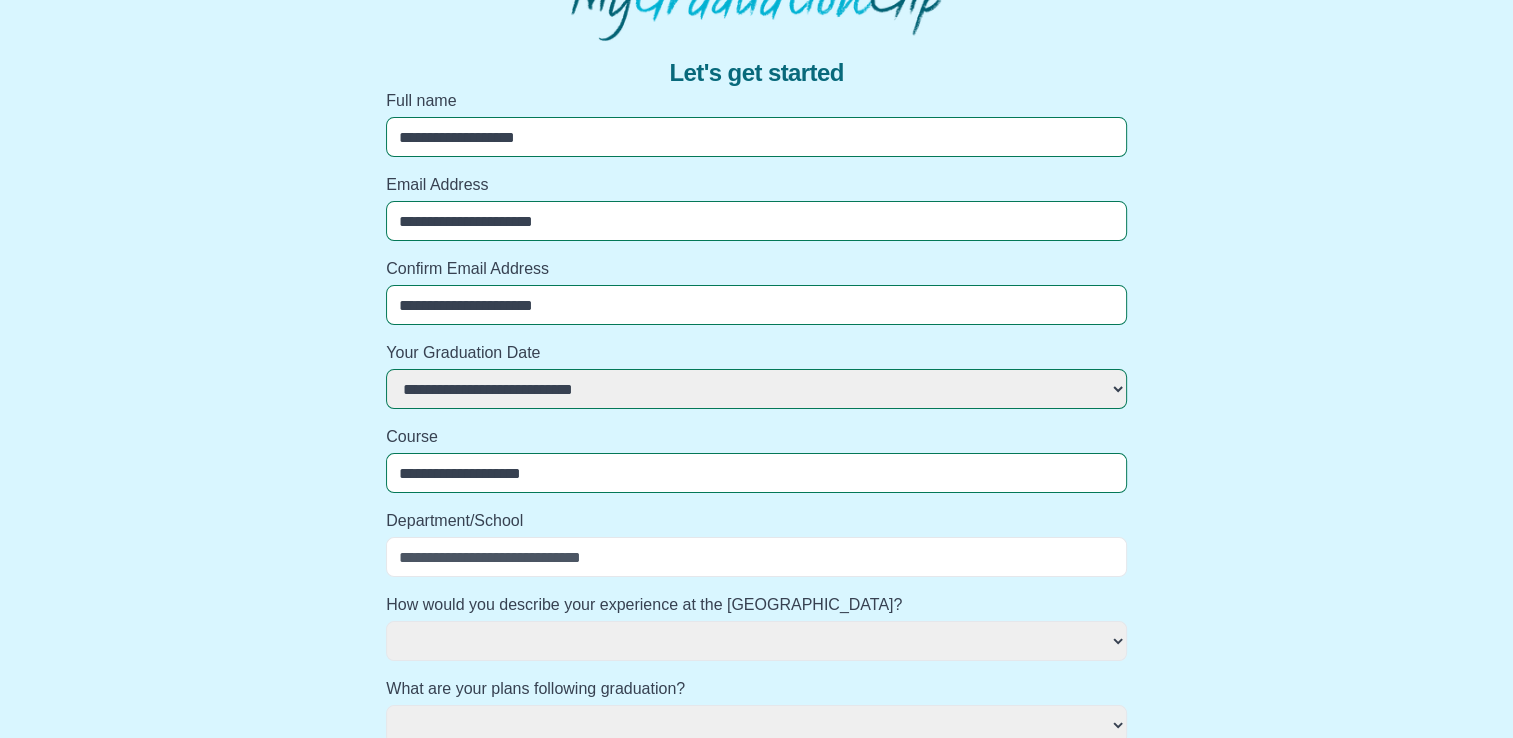 select 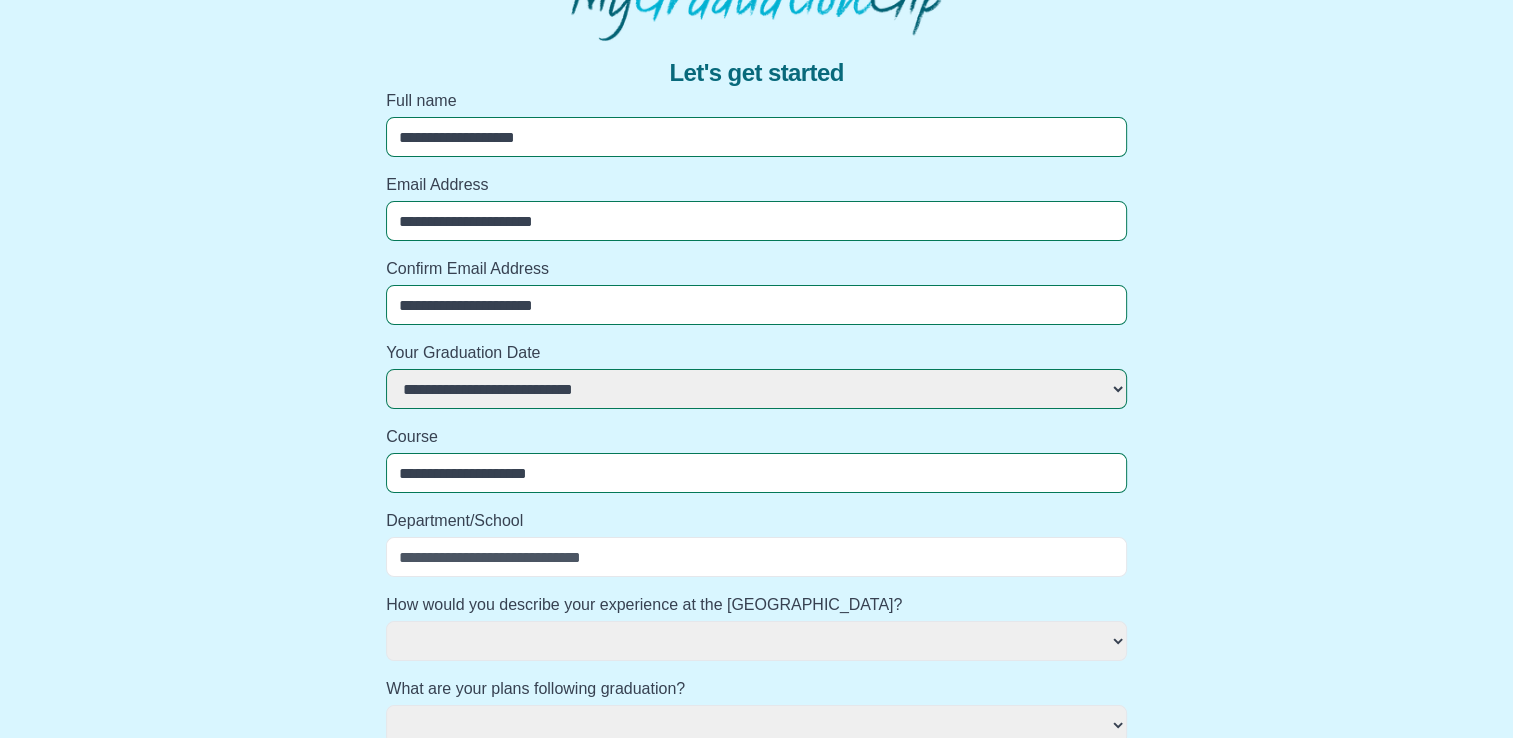 select 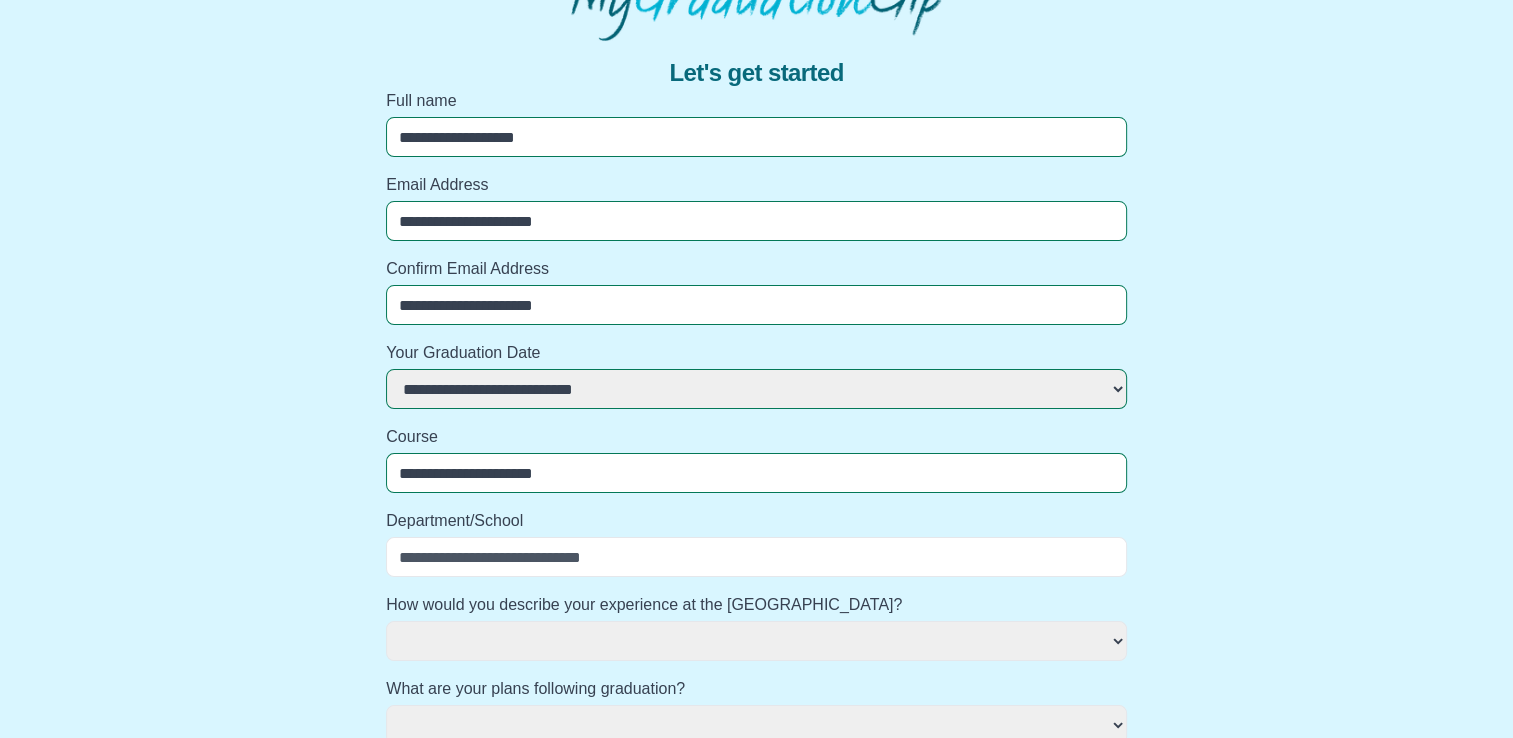 select 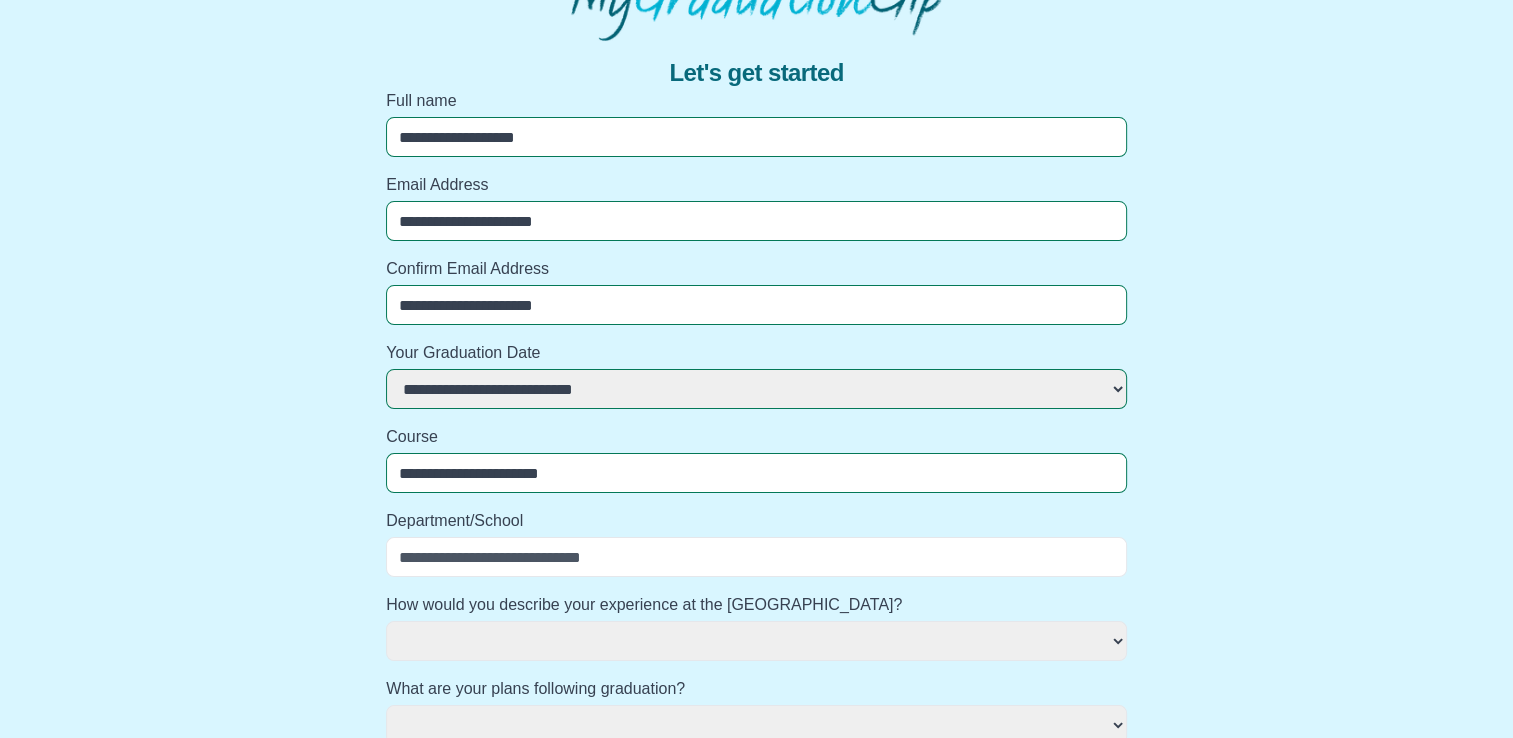 select 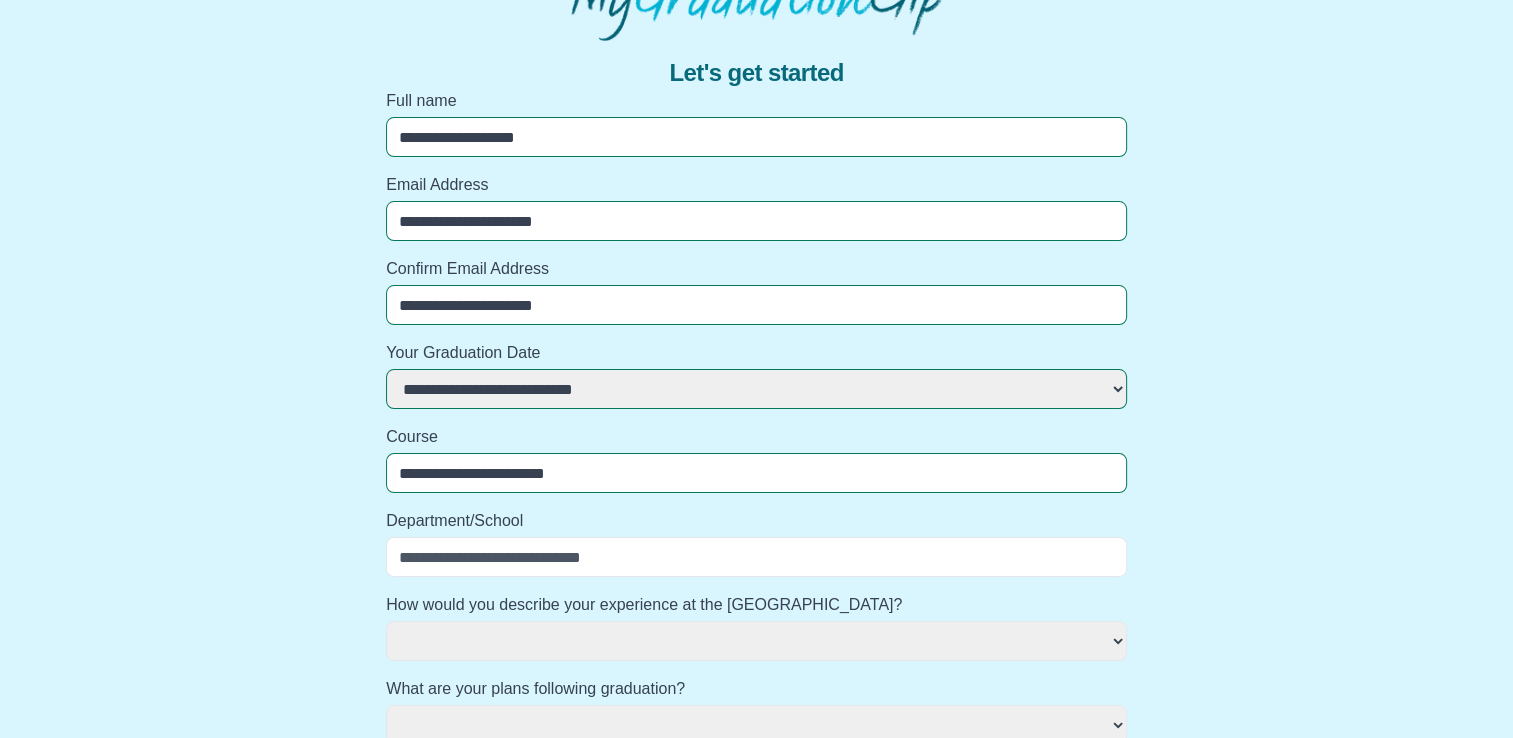 select 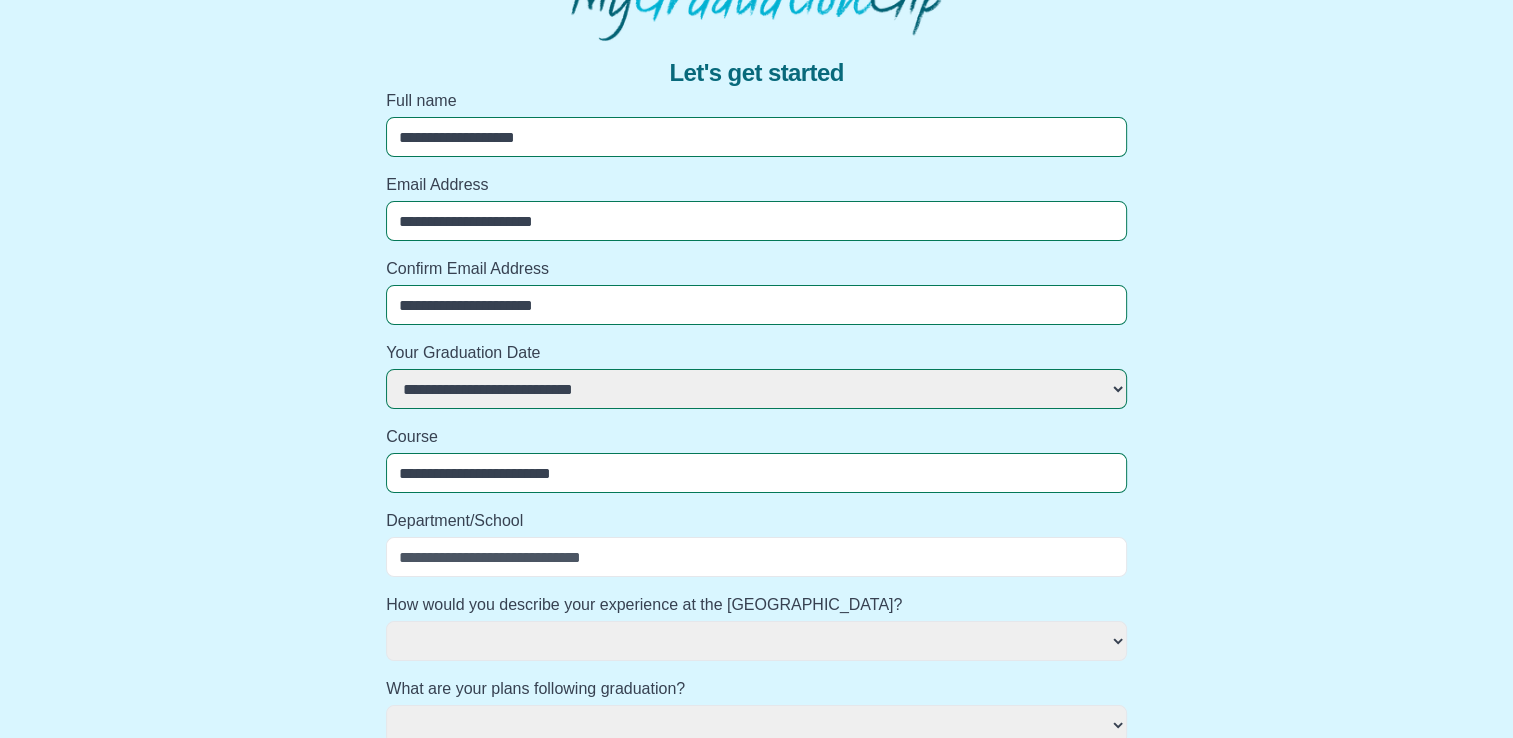 select 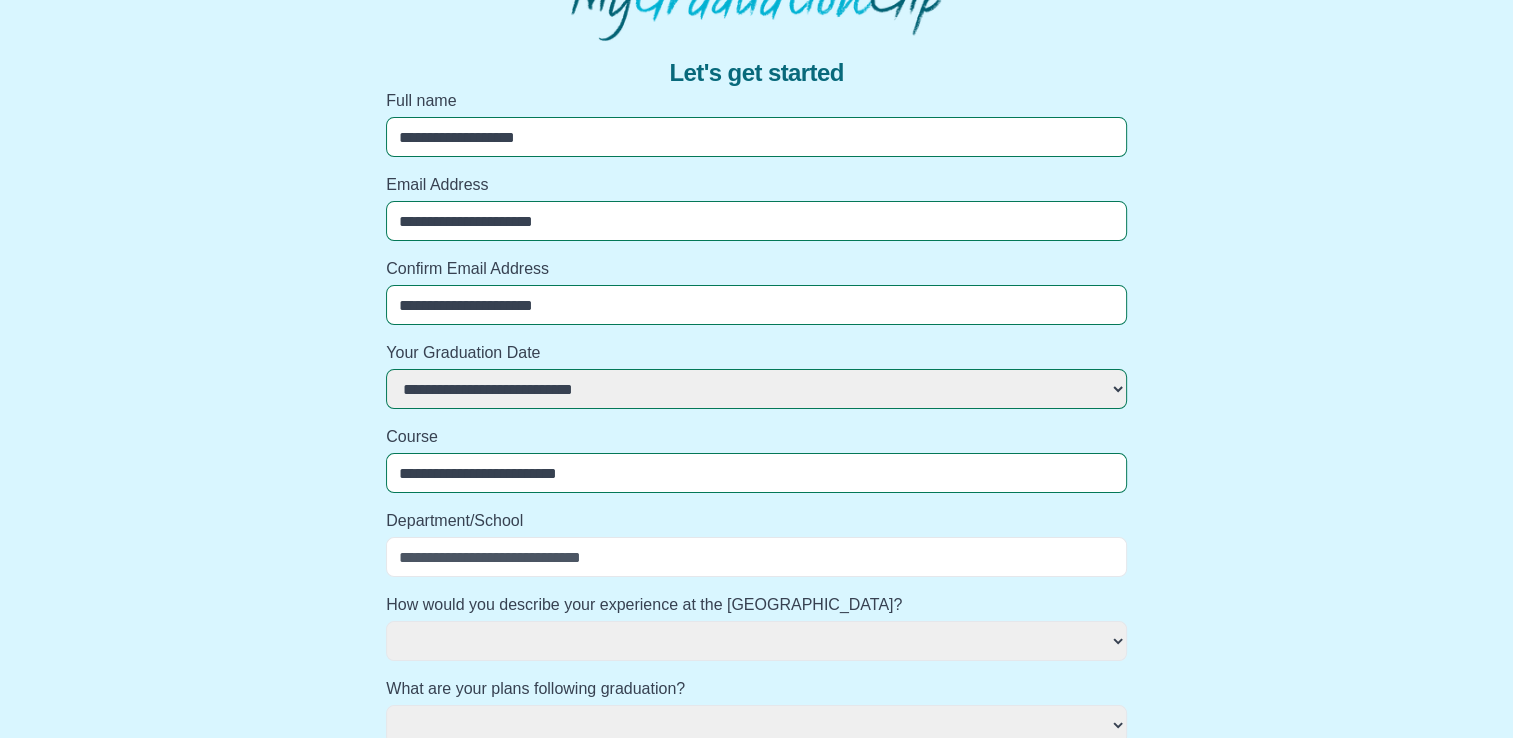 select 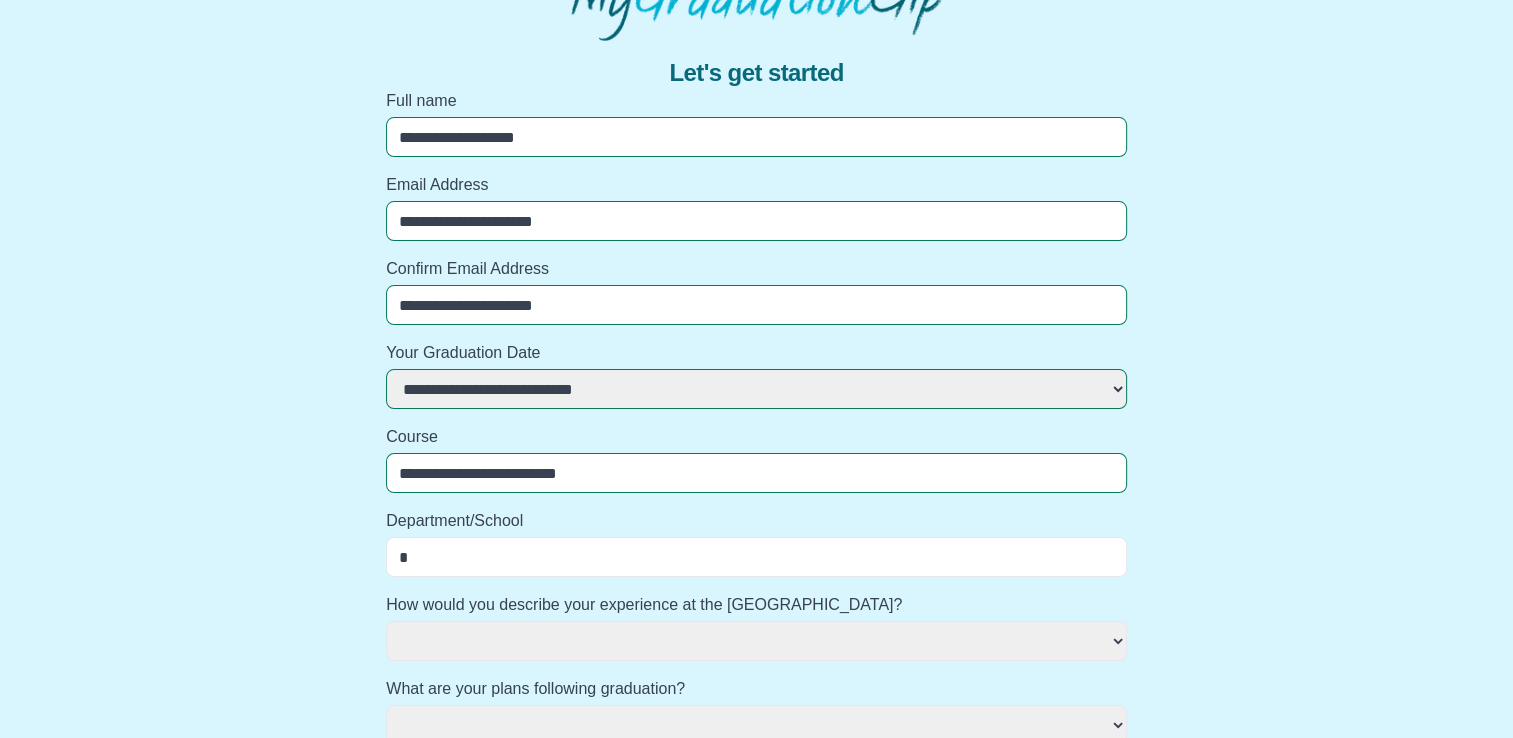 select 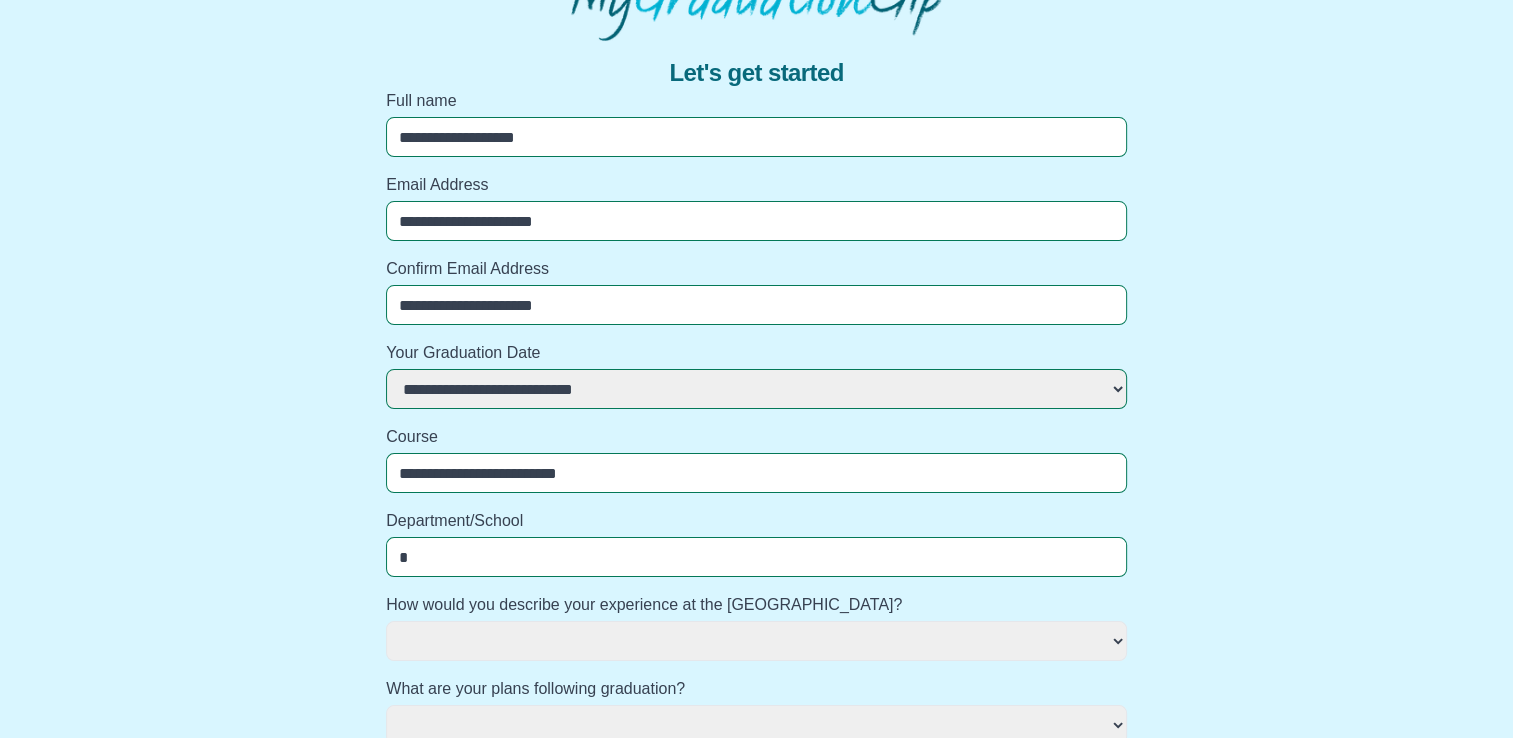 type on "**" 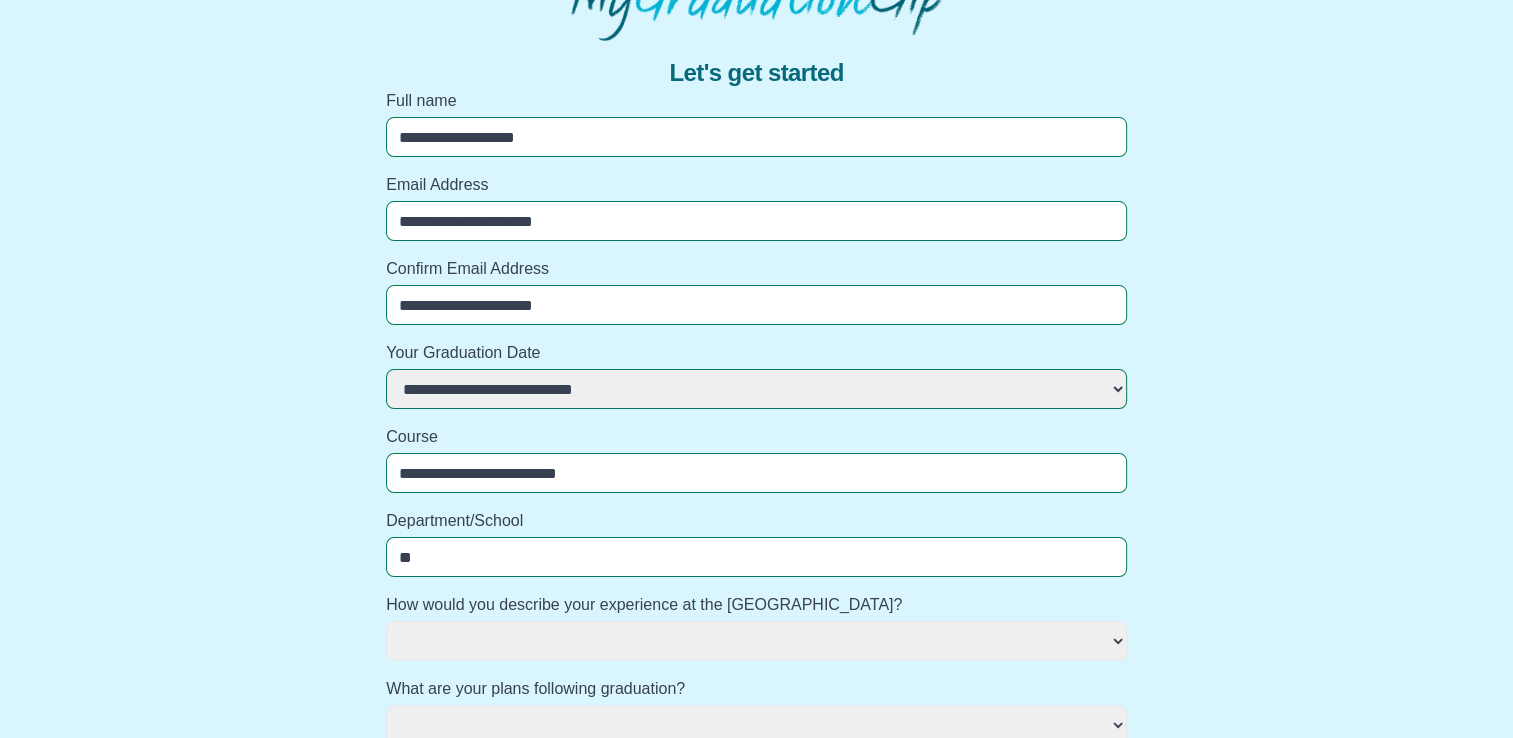 select 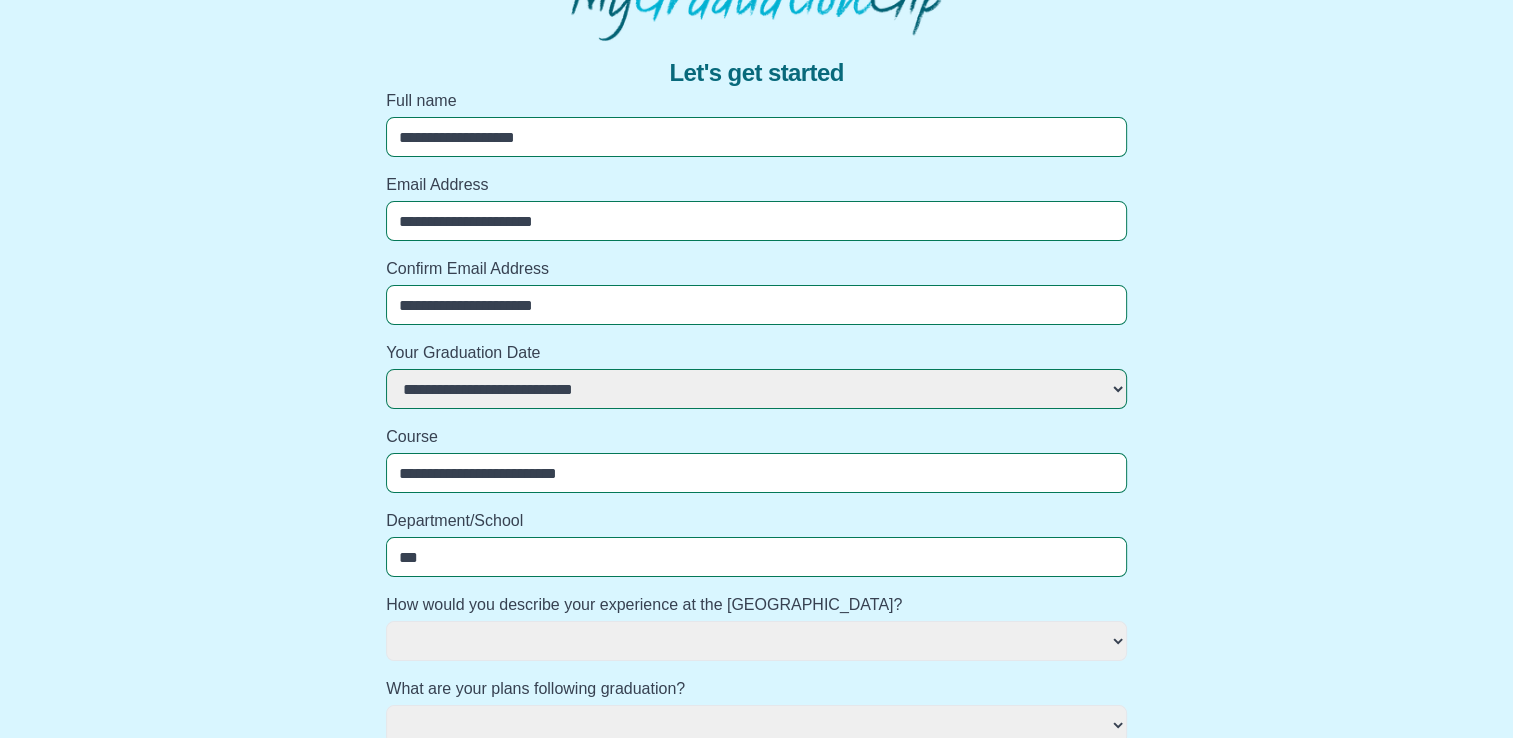 select 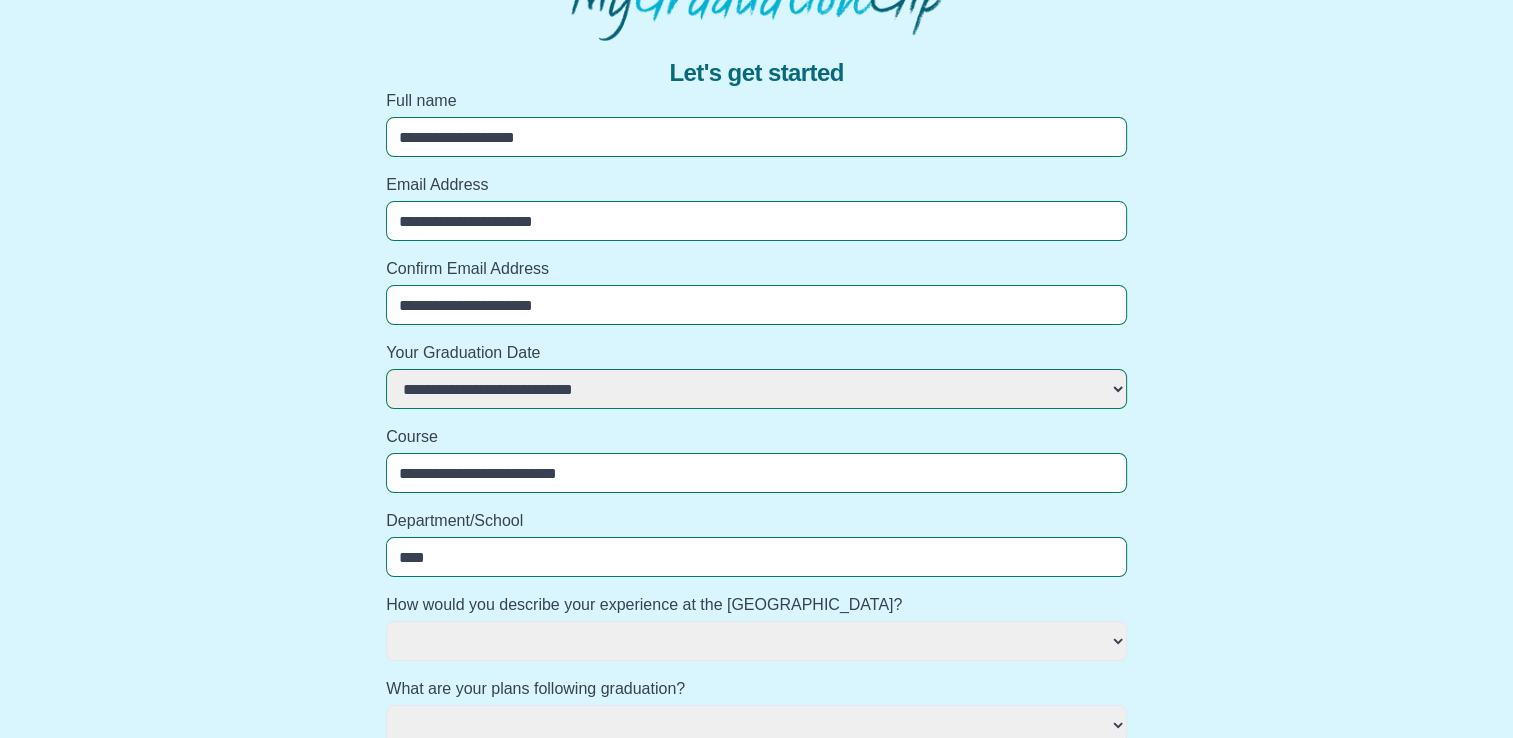 select 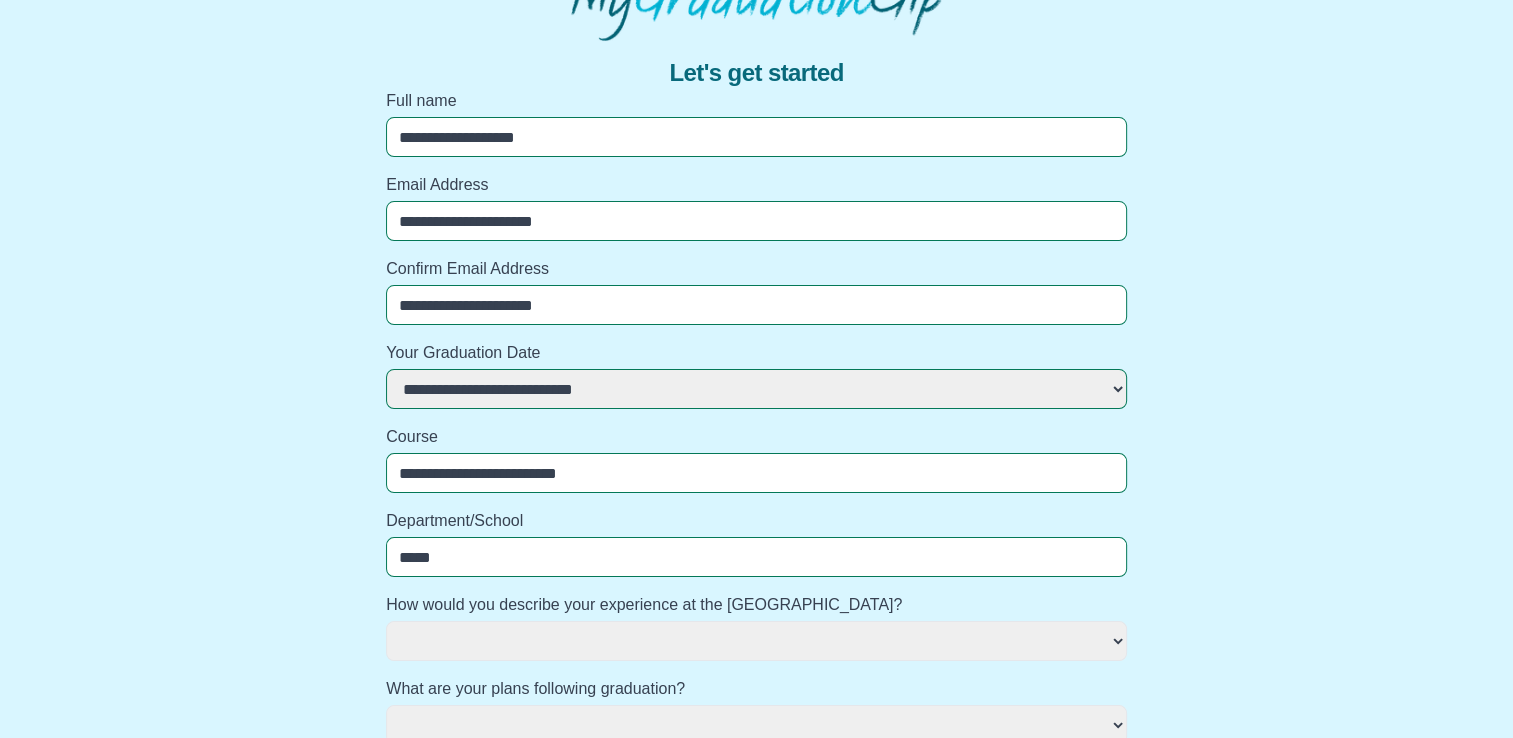select 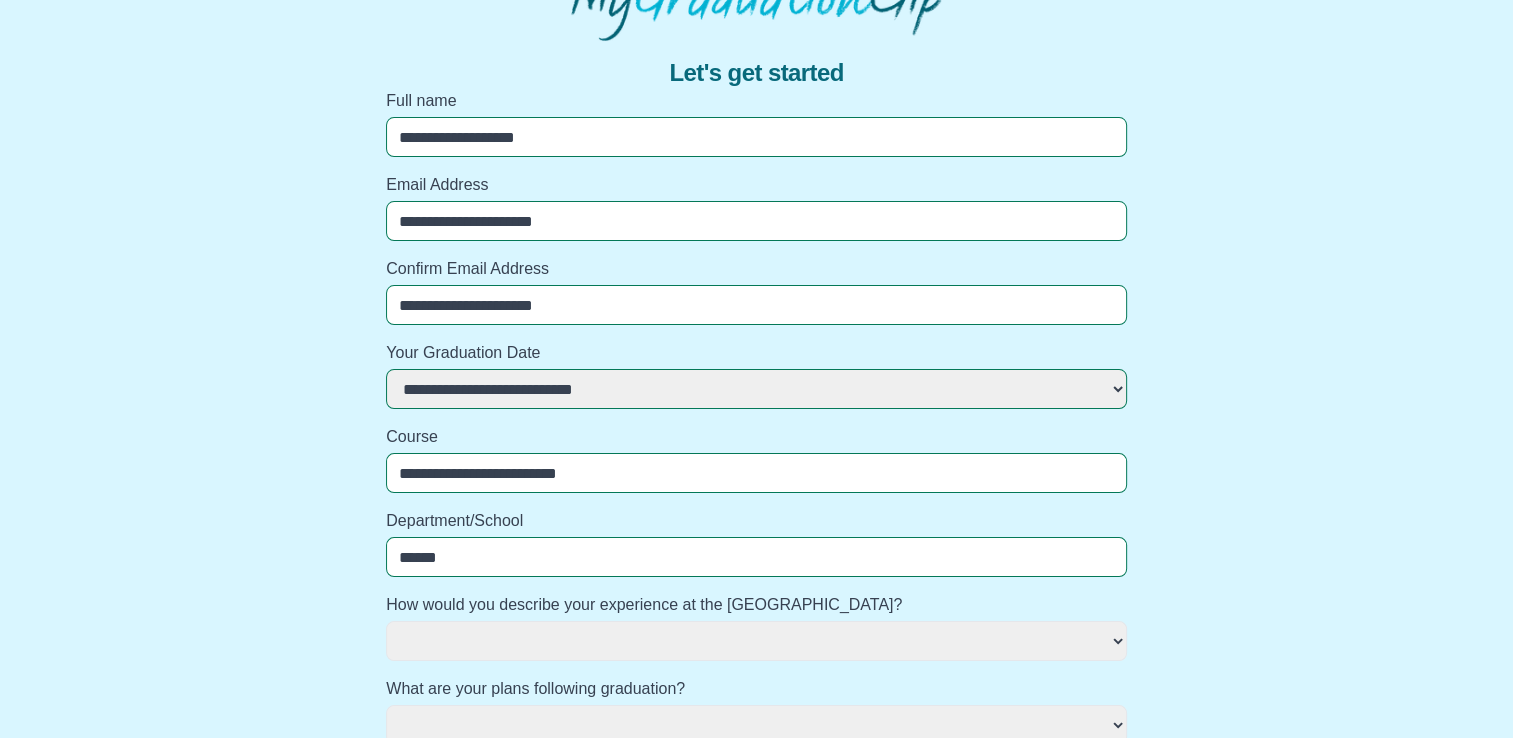 select 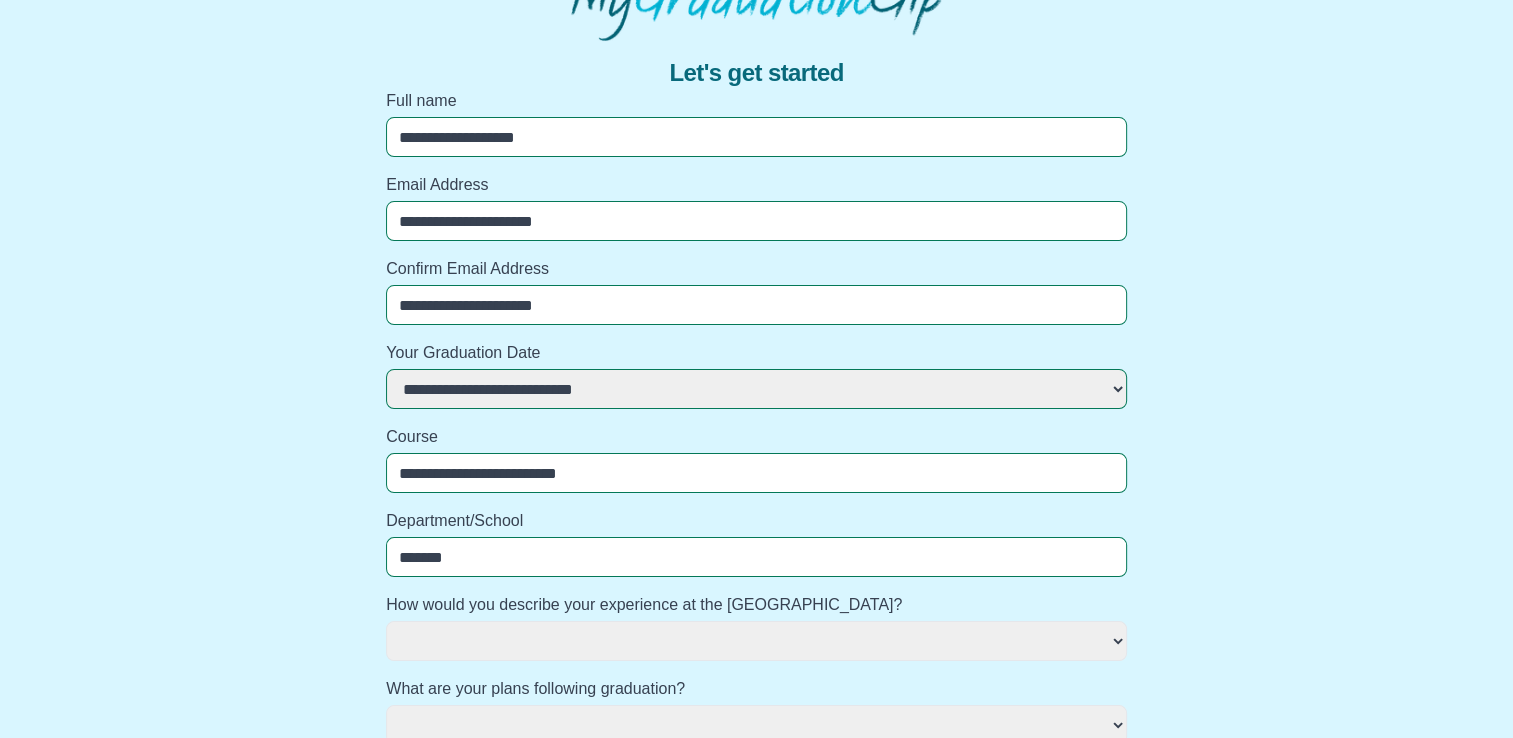 select 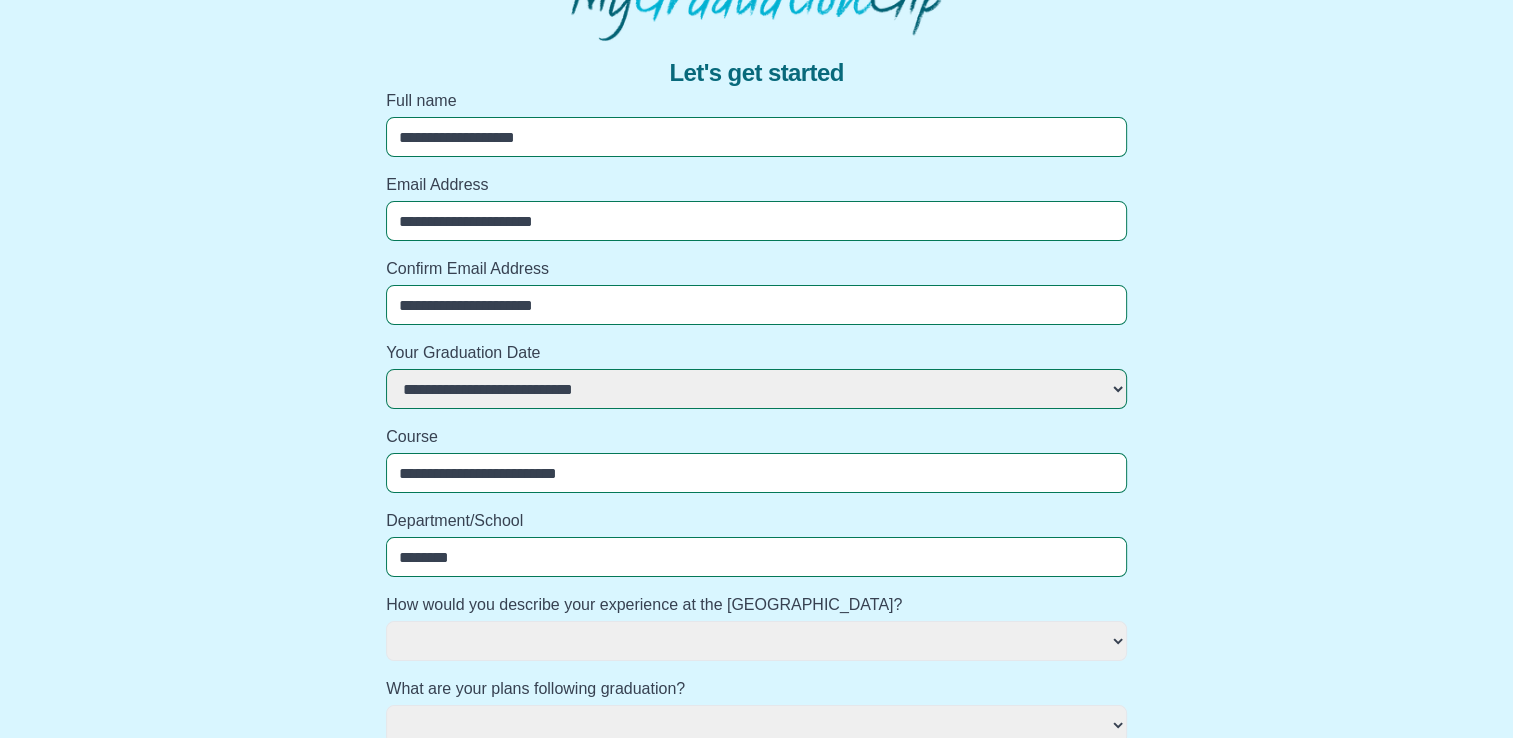 type on "*********" 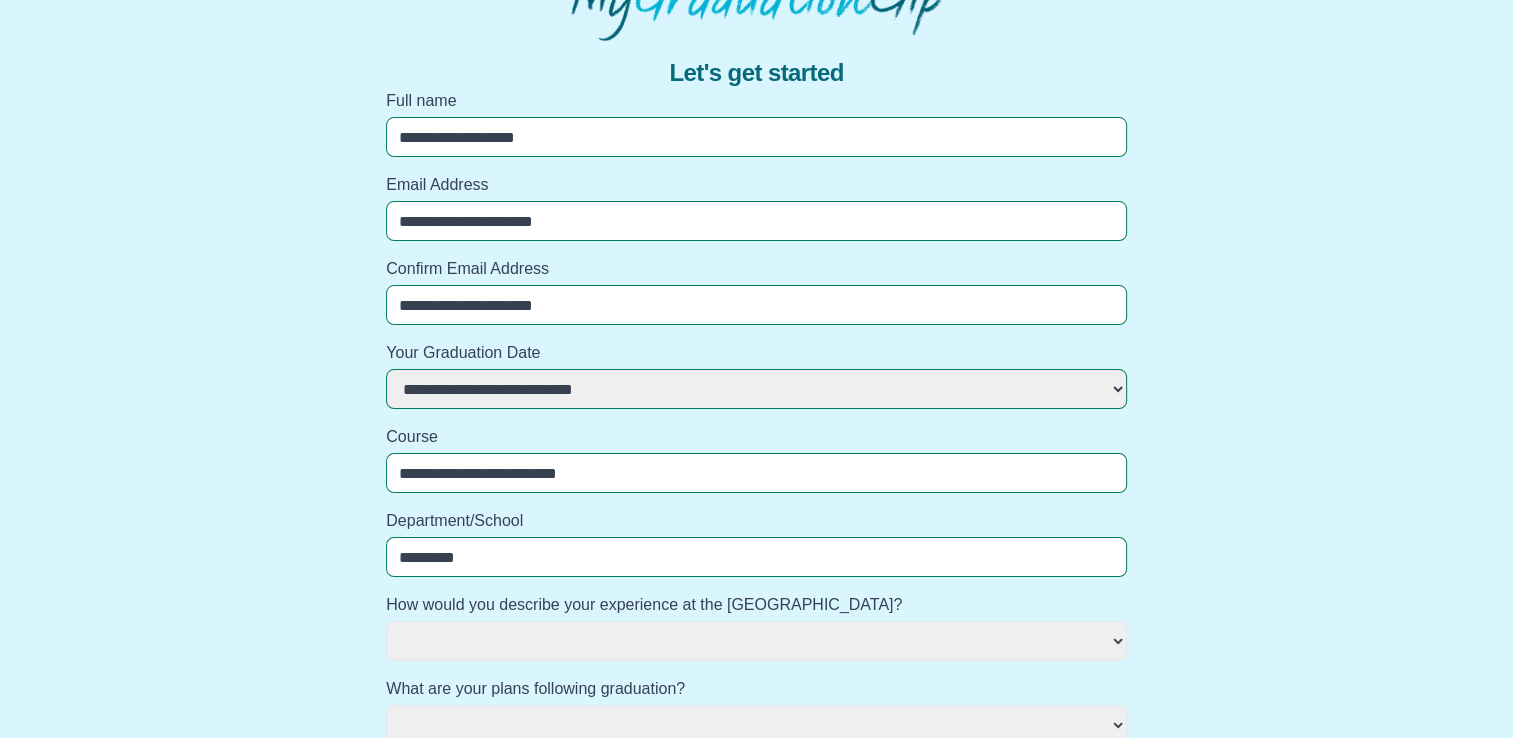 select 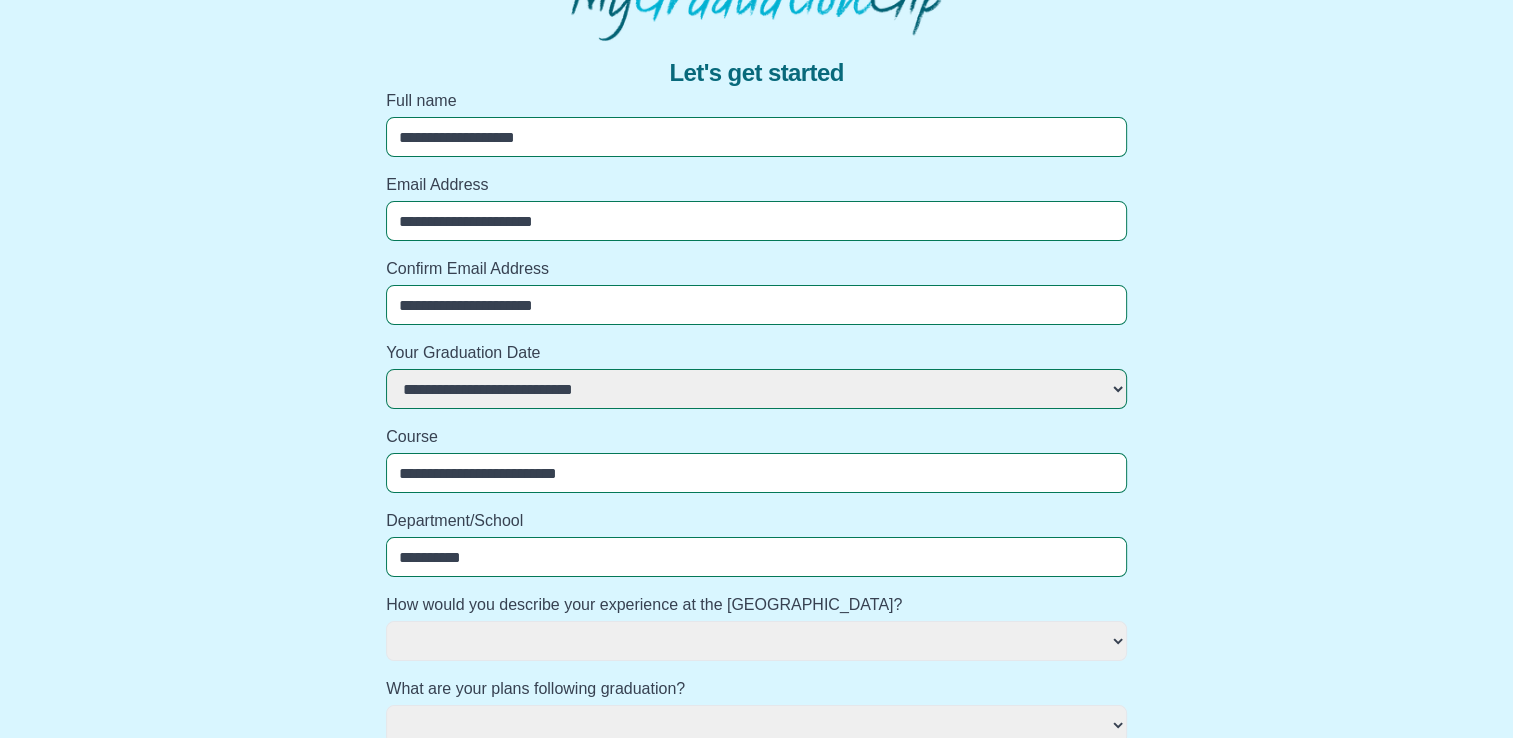 select 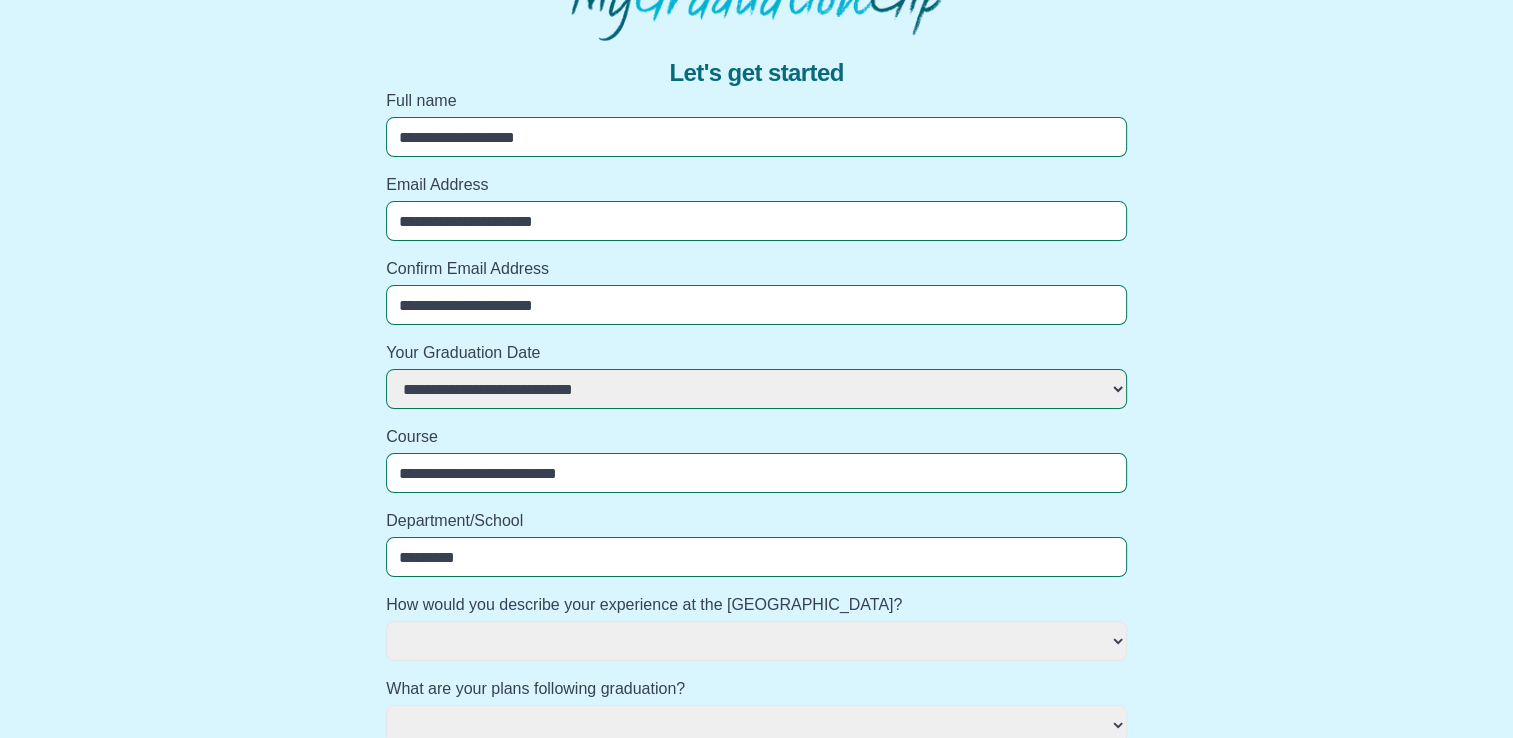 select 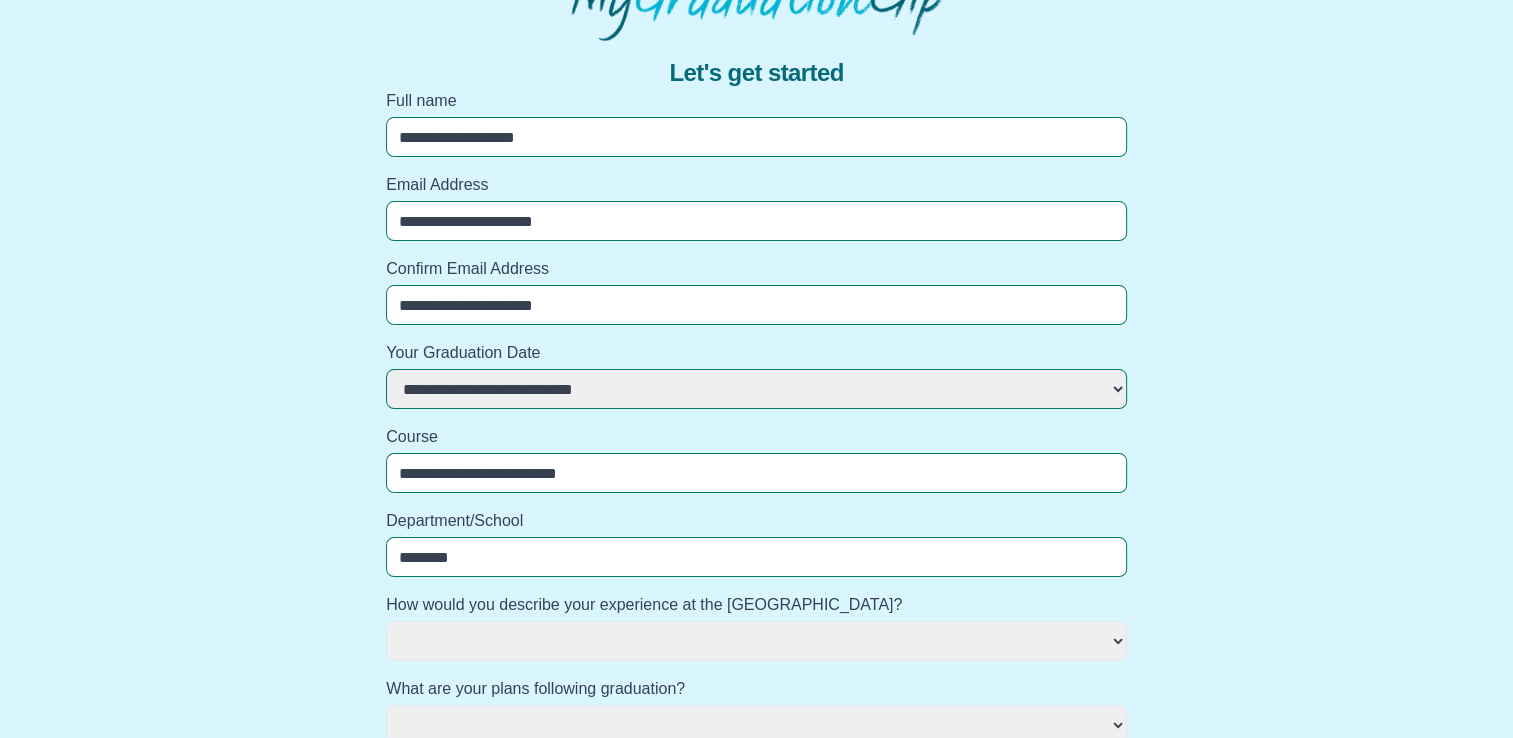 select 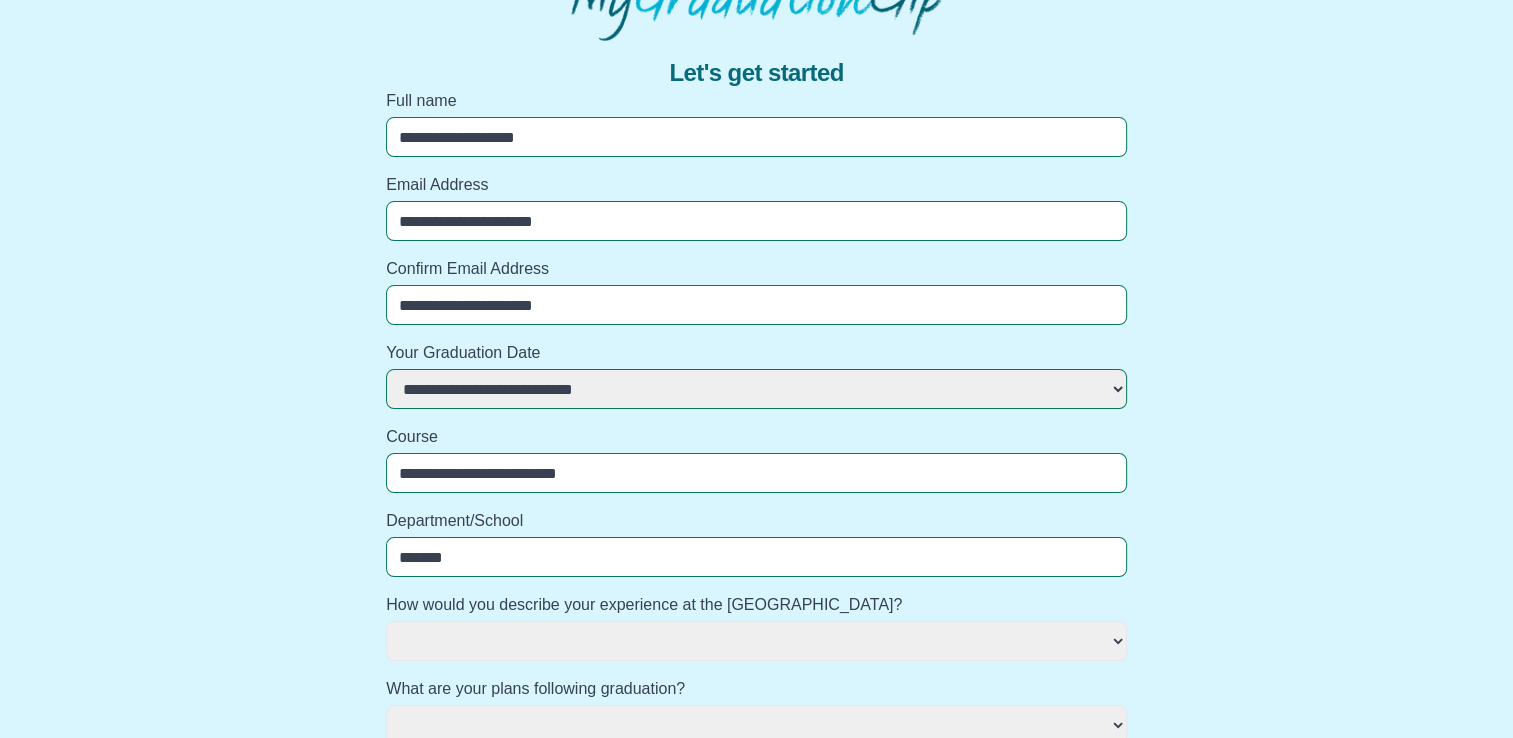 select 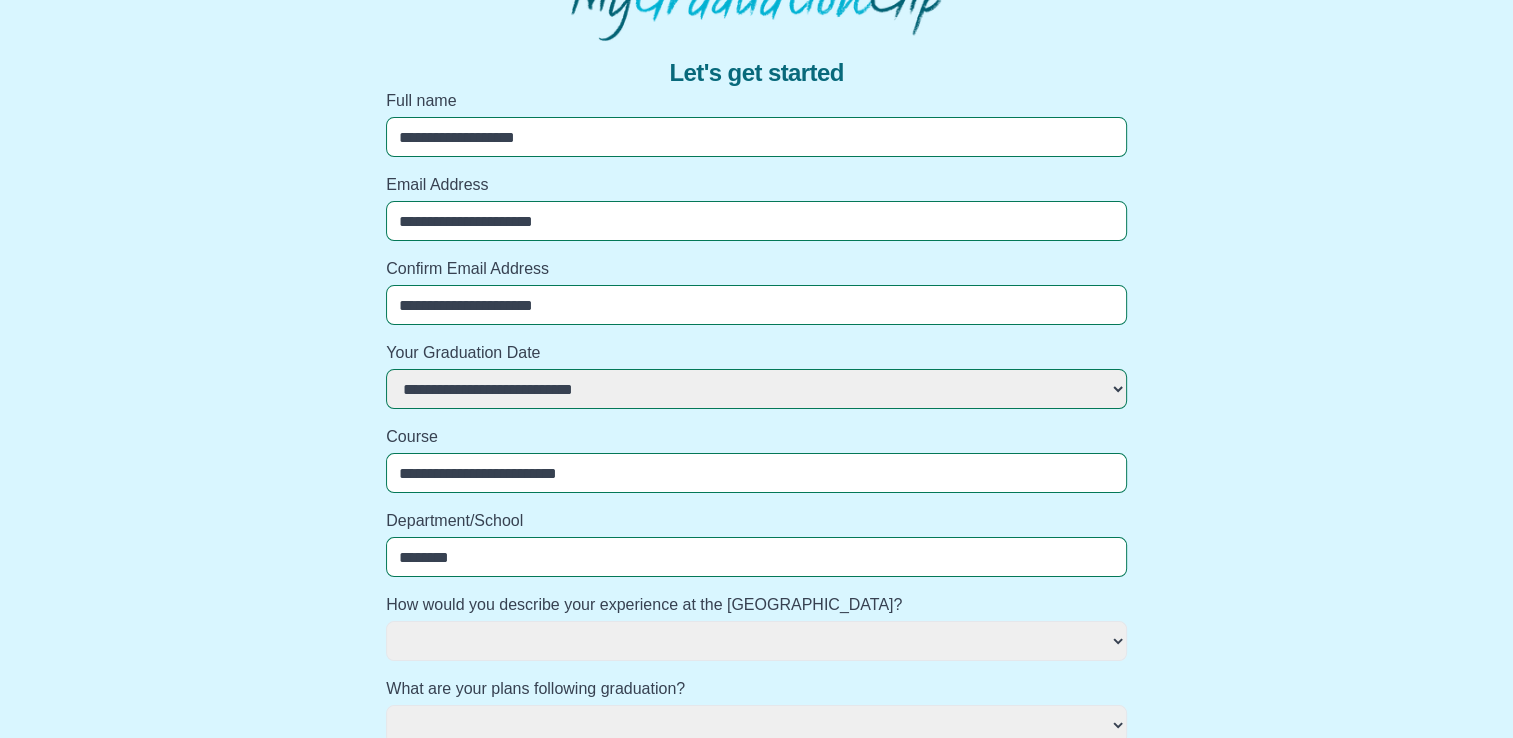 select 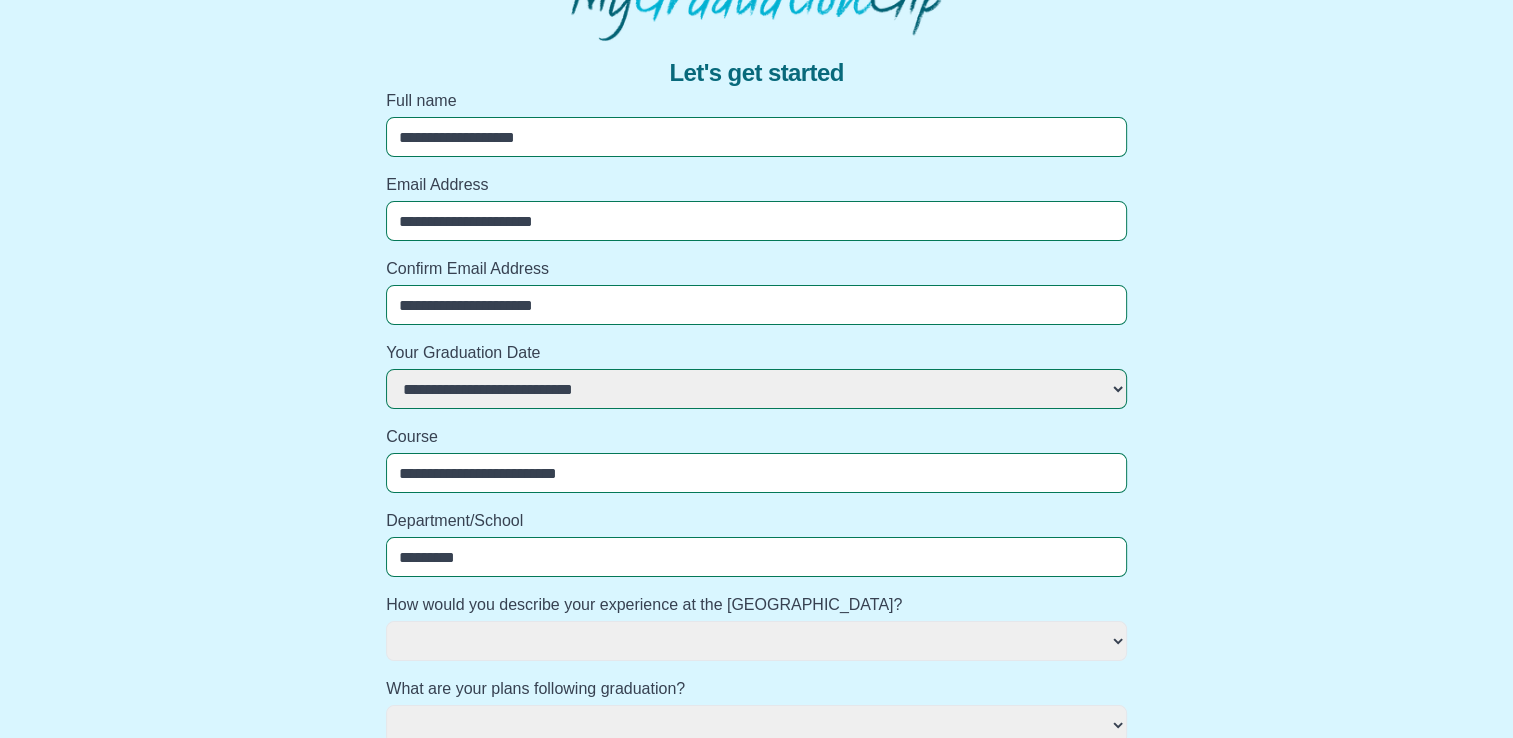 select 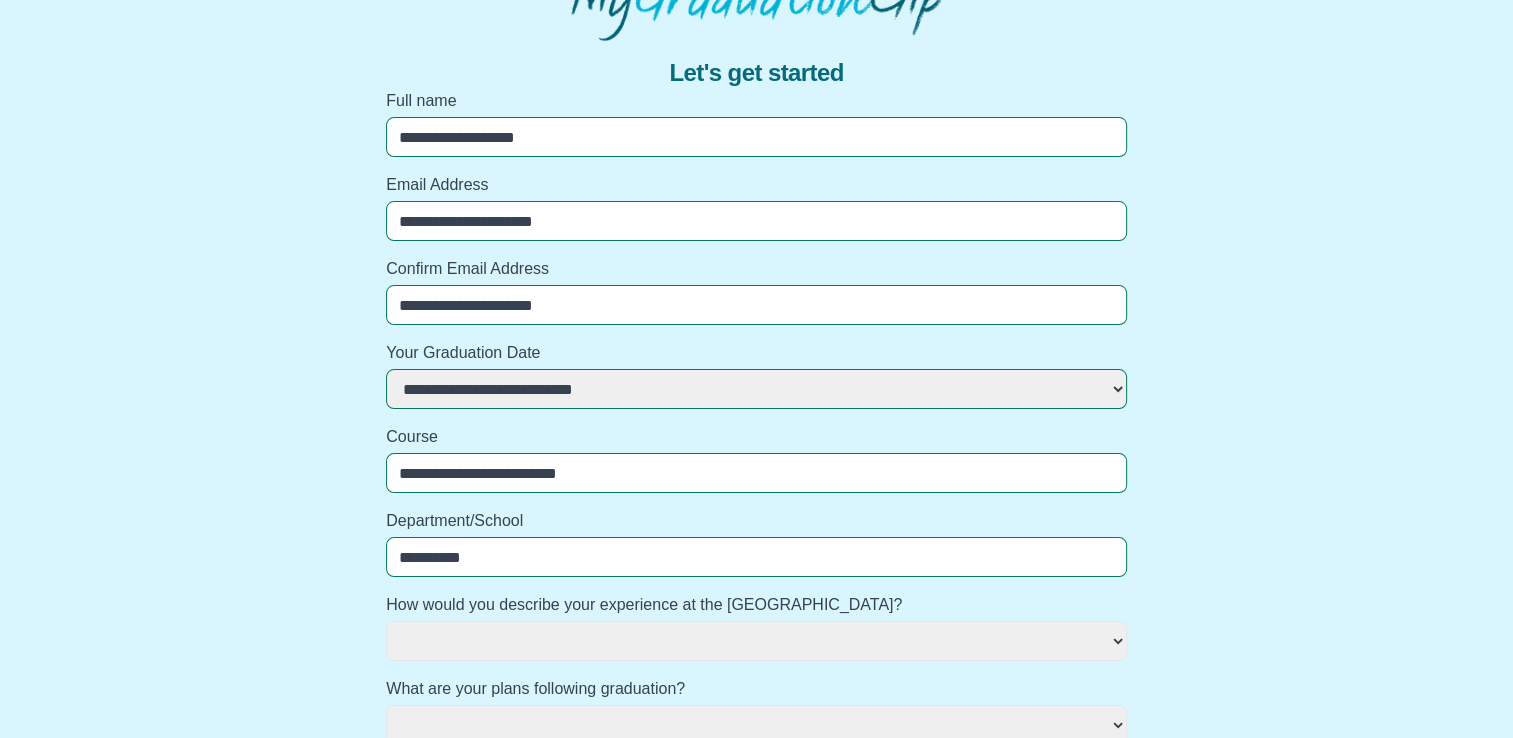 select 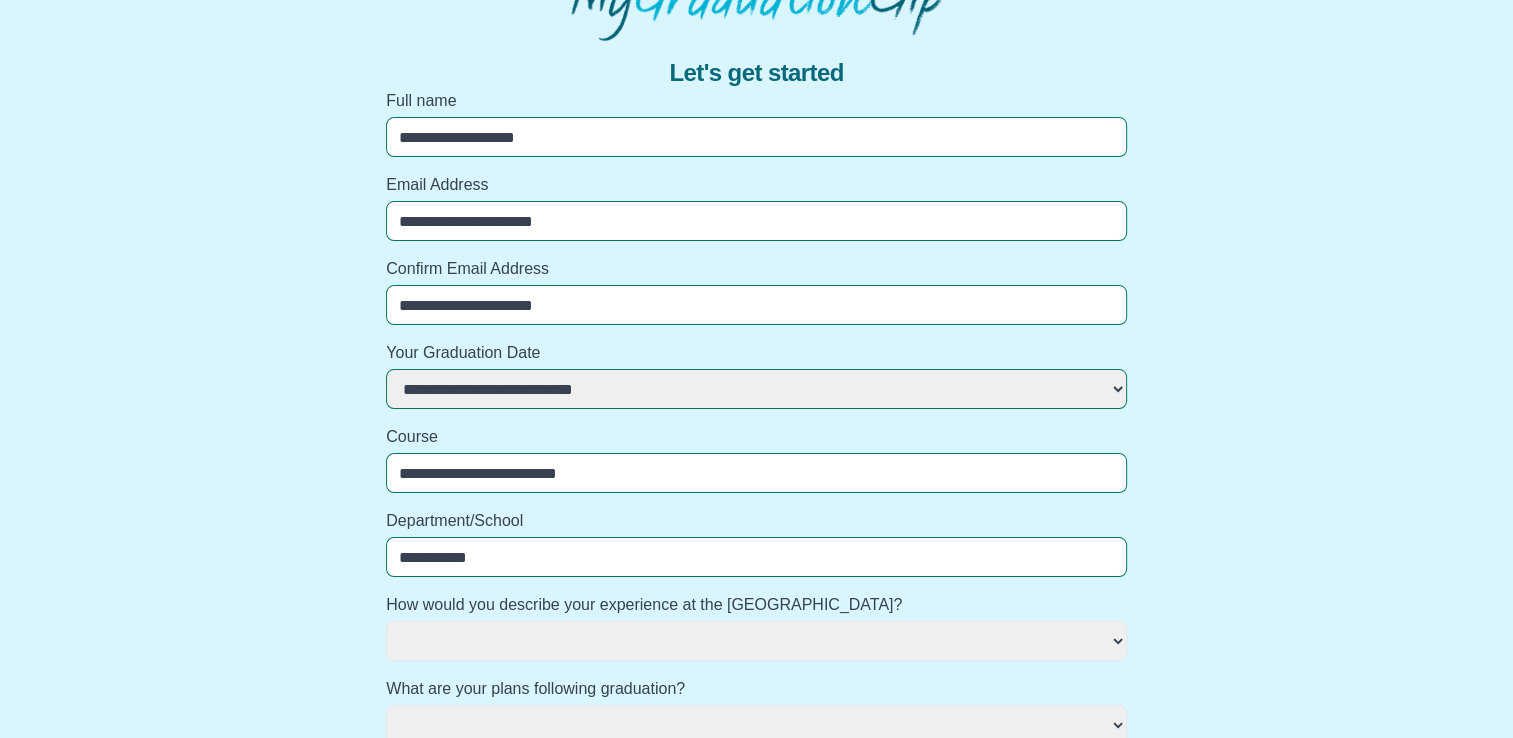 select 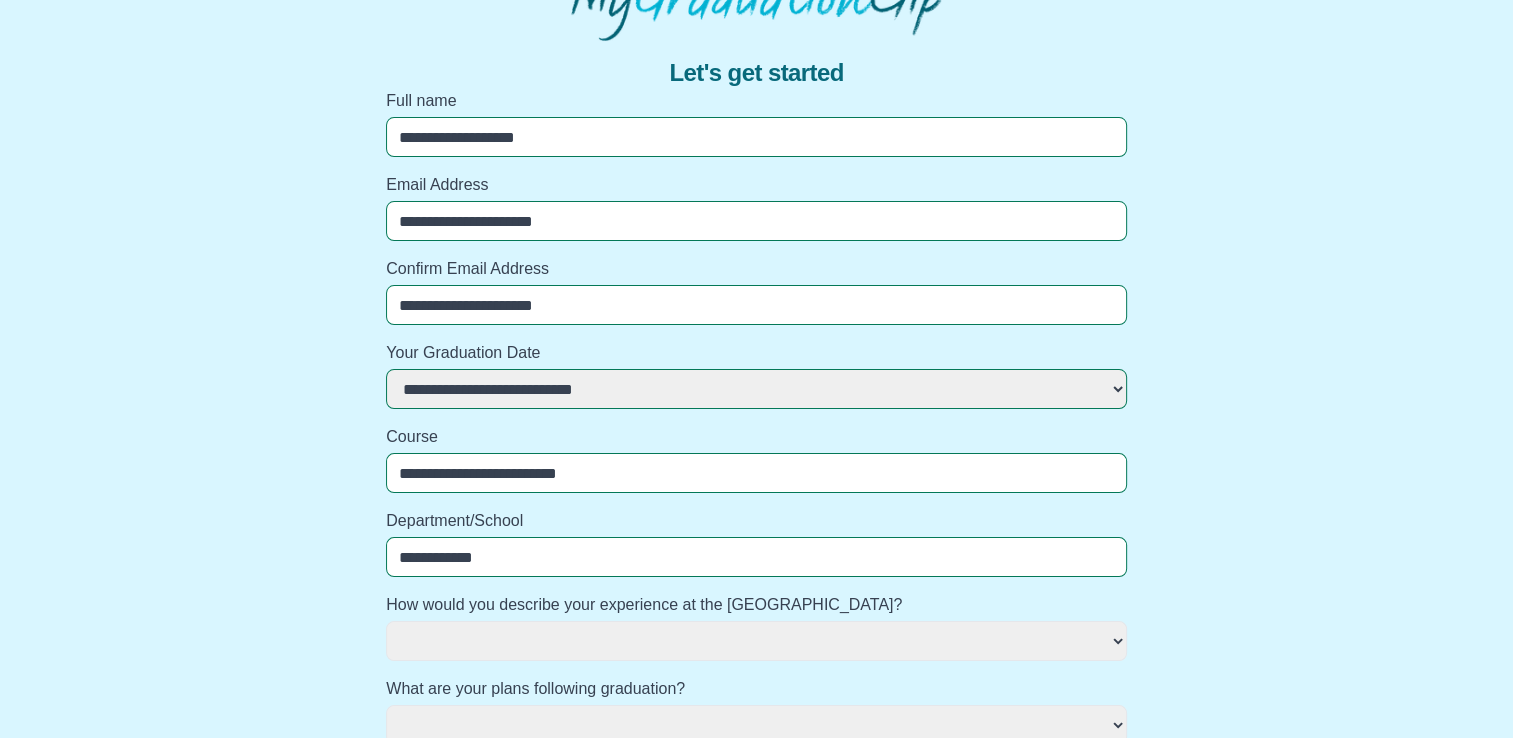 select 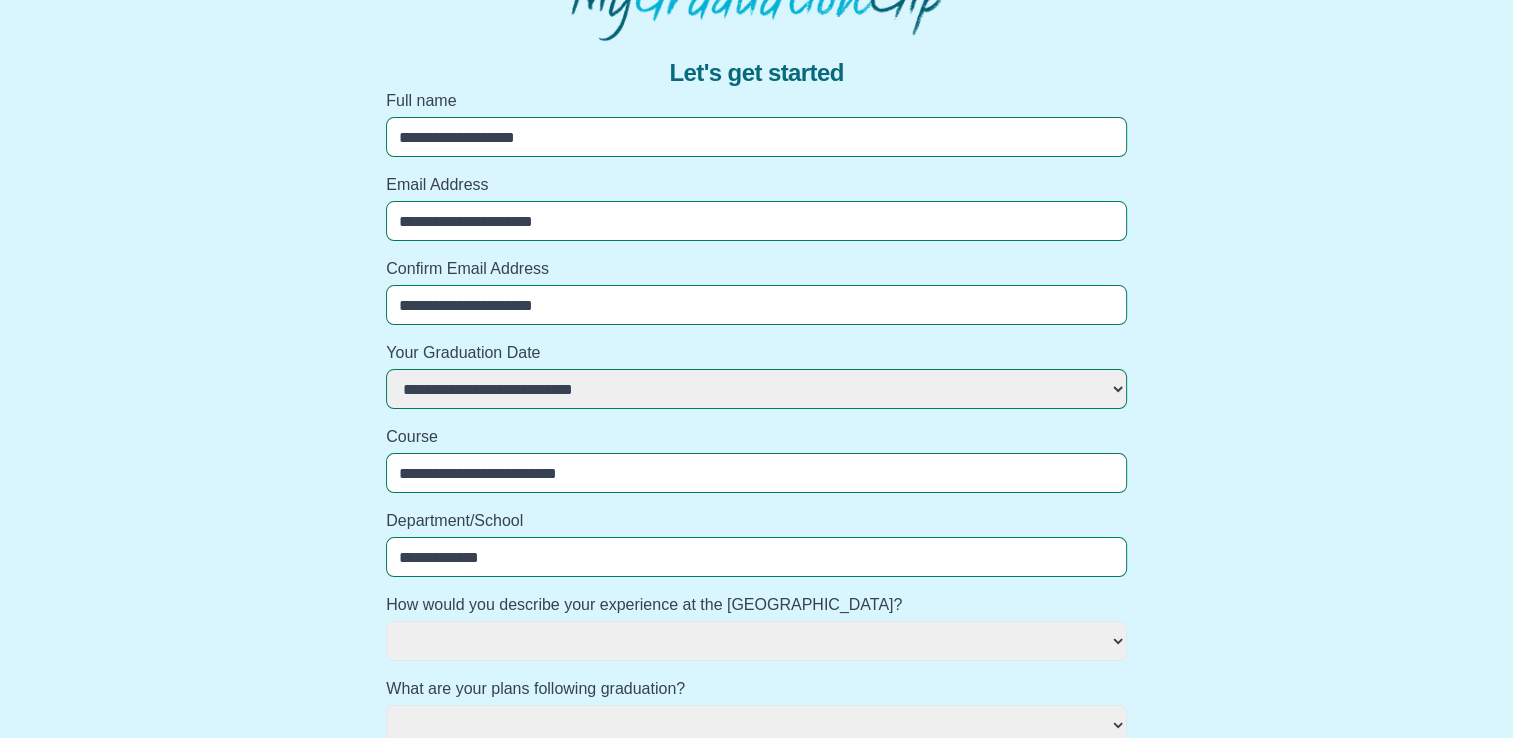select 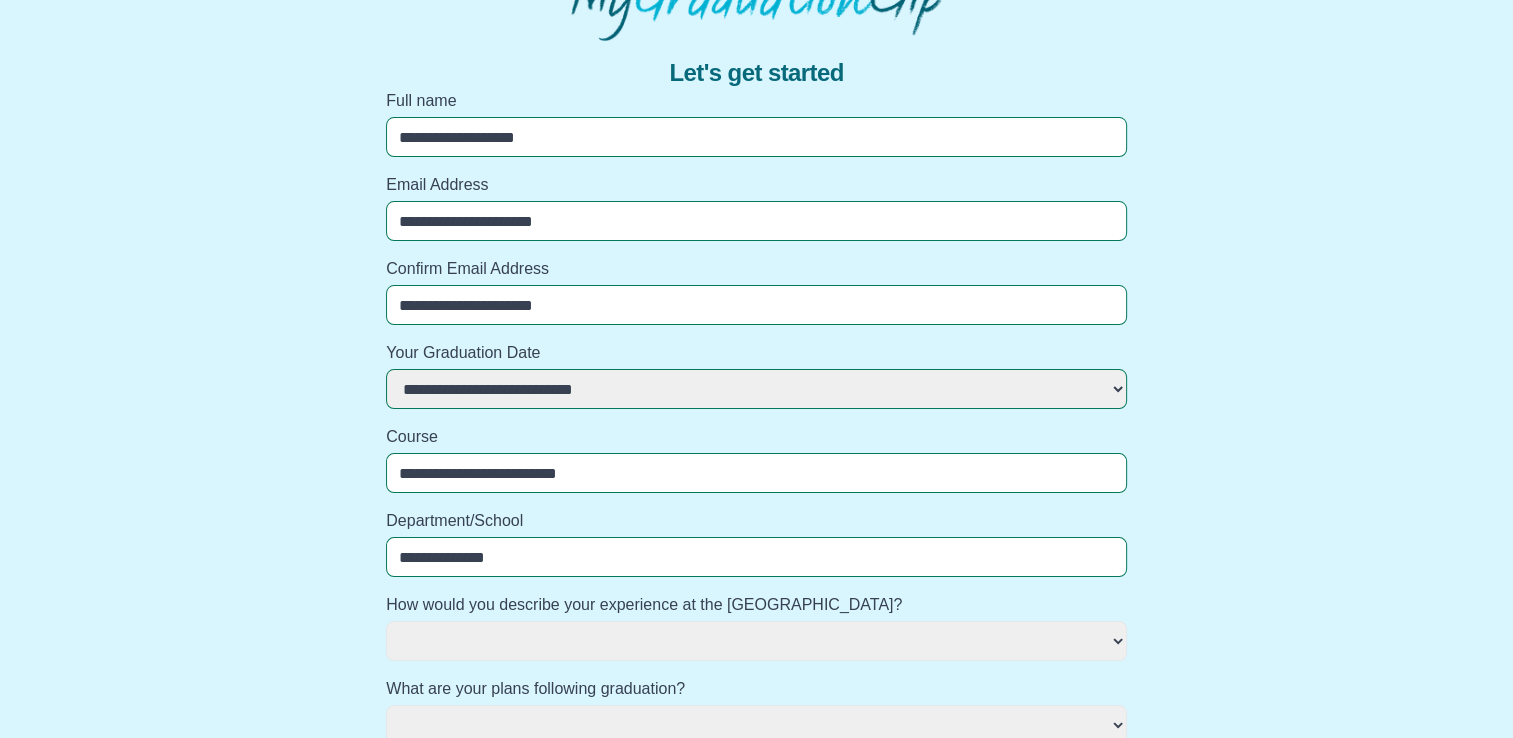 select 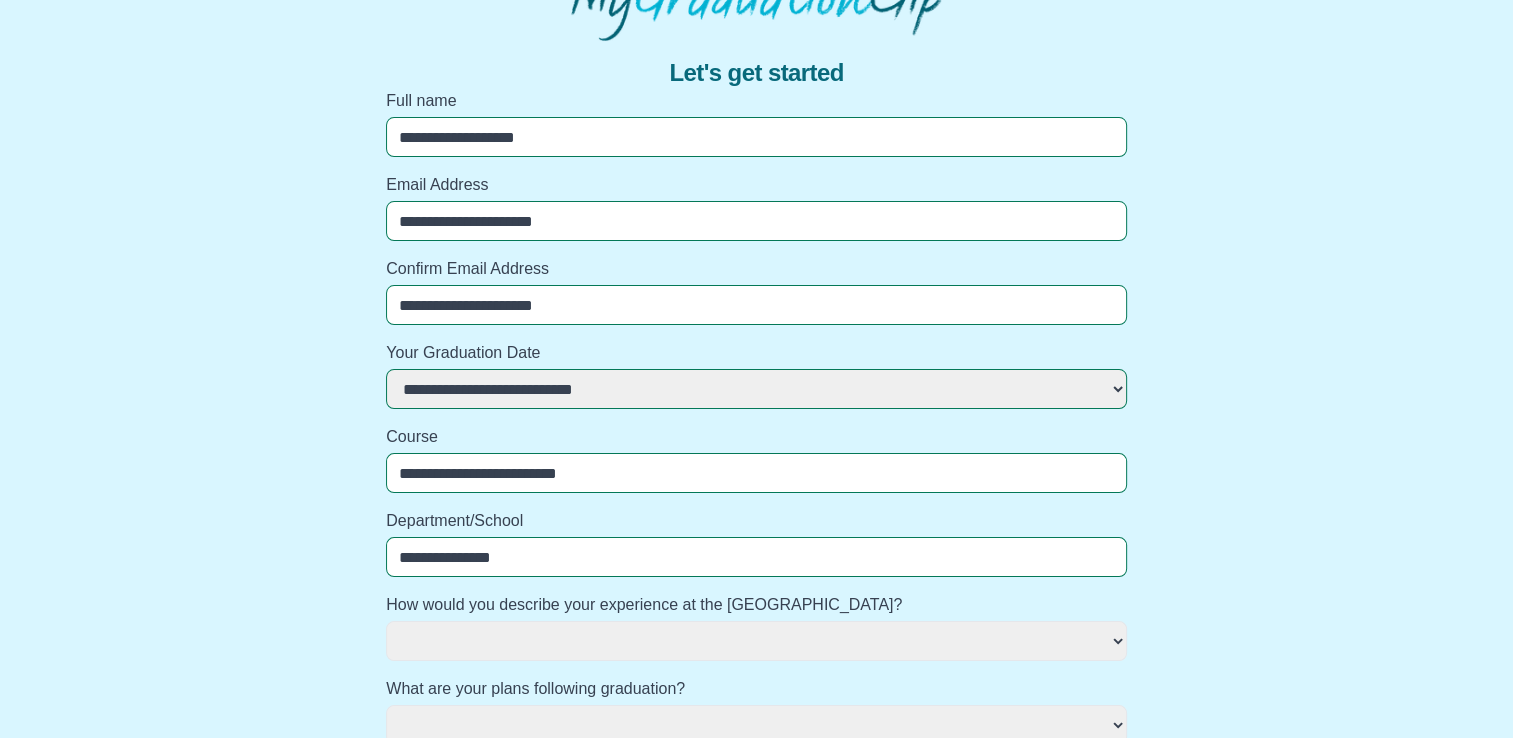select 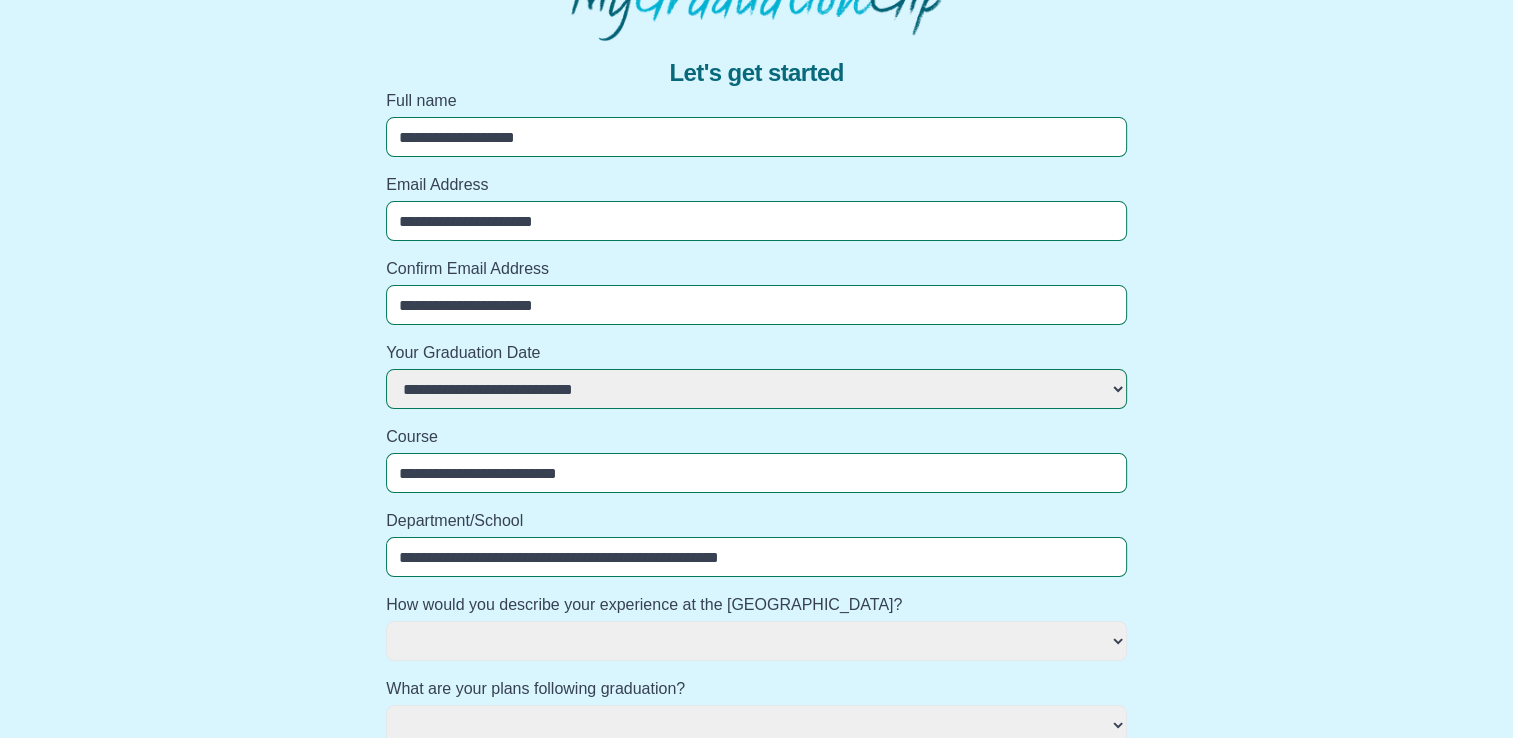 click on "**********" at bounding box center (756, 641) 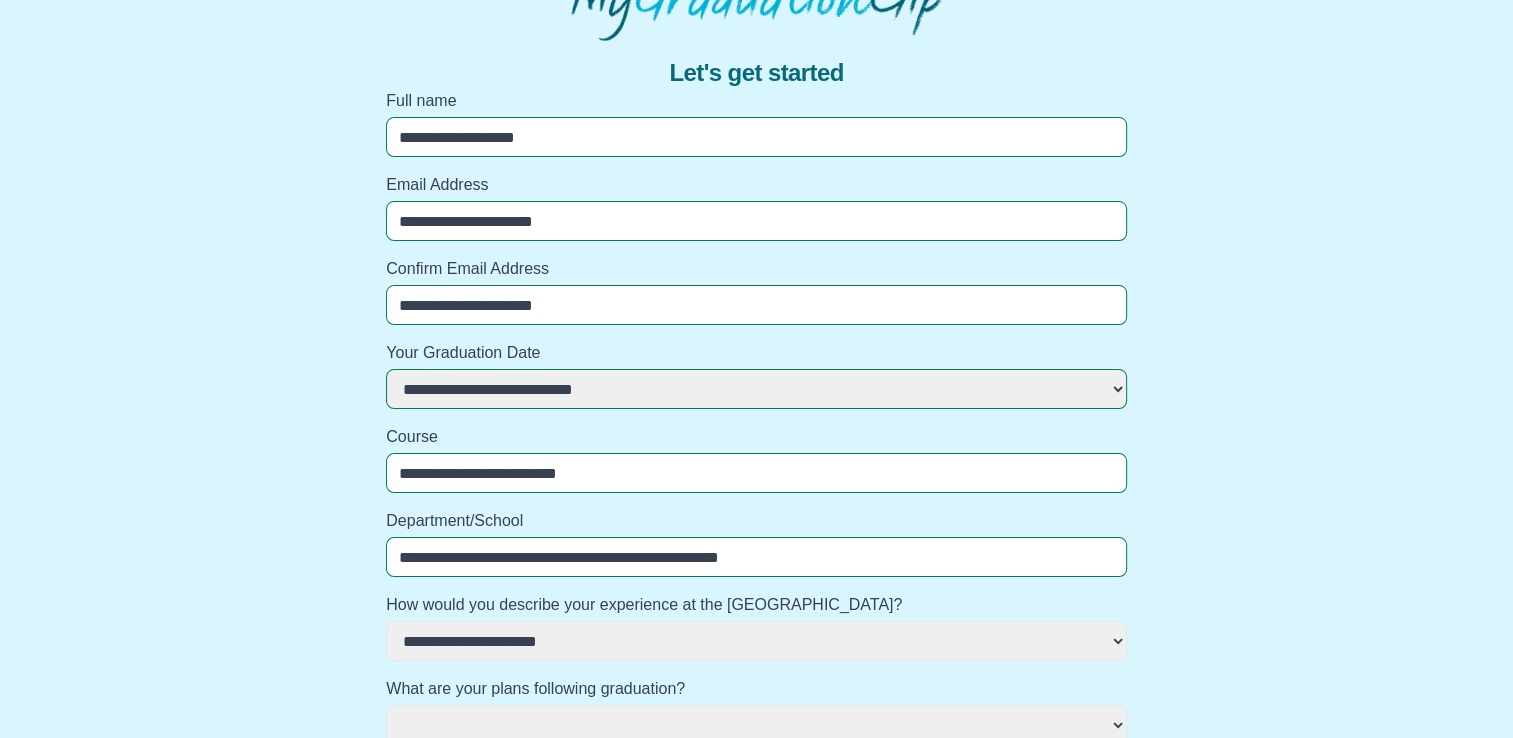 click on "**********" at bounding box center [756, 641] 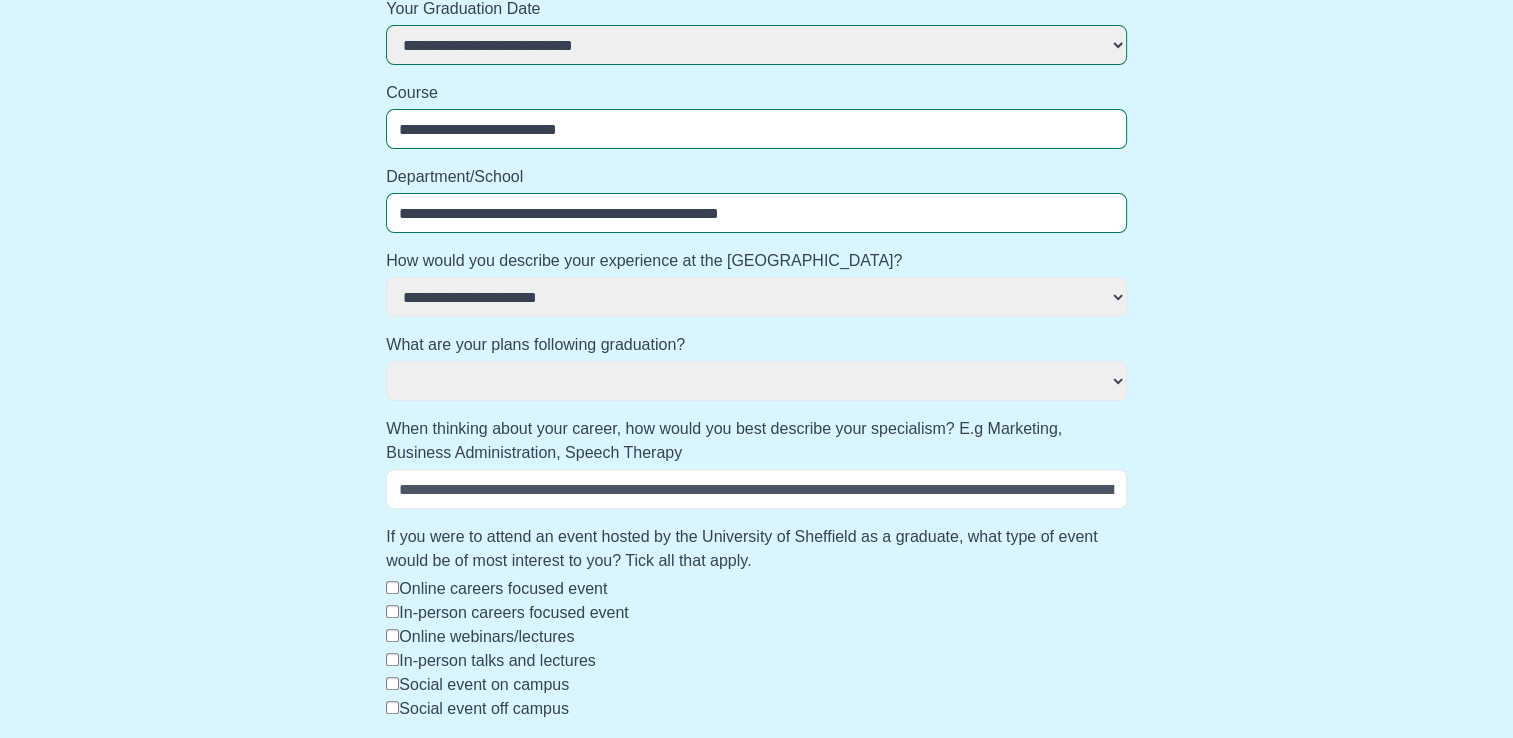 scroll, scrollTop: 482, scrollLeft: 0, axis: vertical 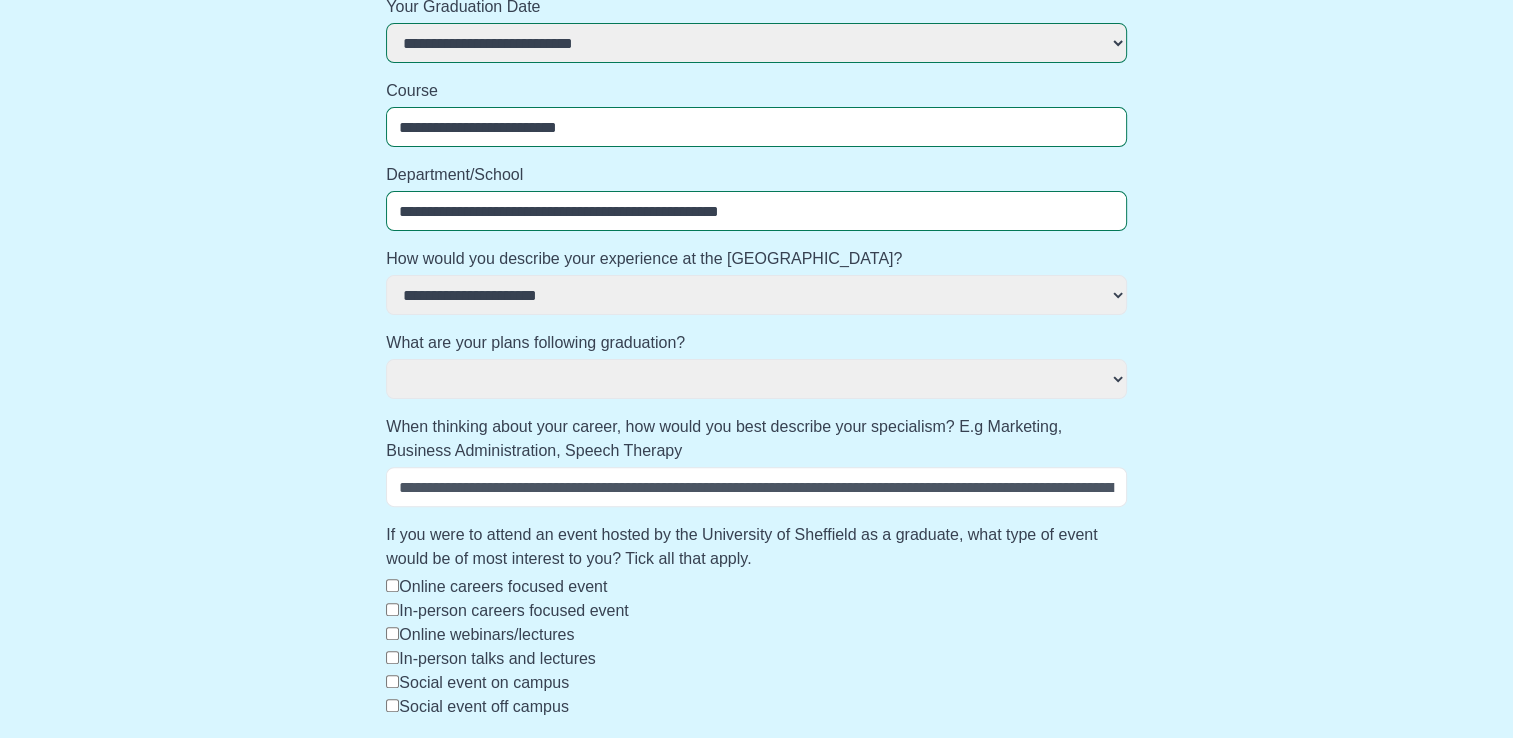 click on "**********" at bounding box center (756, 376) 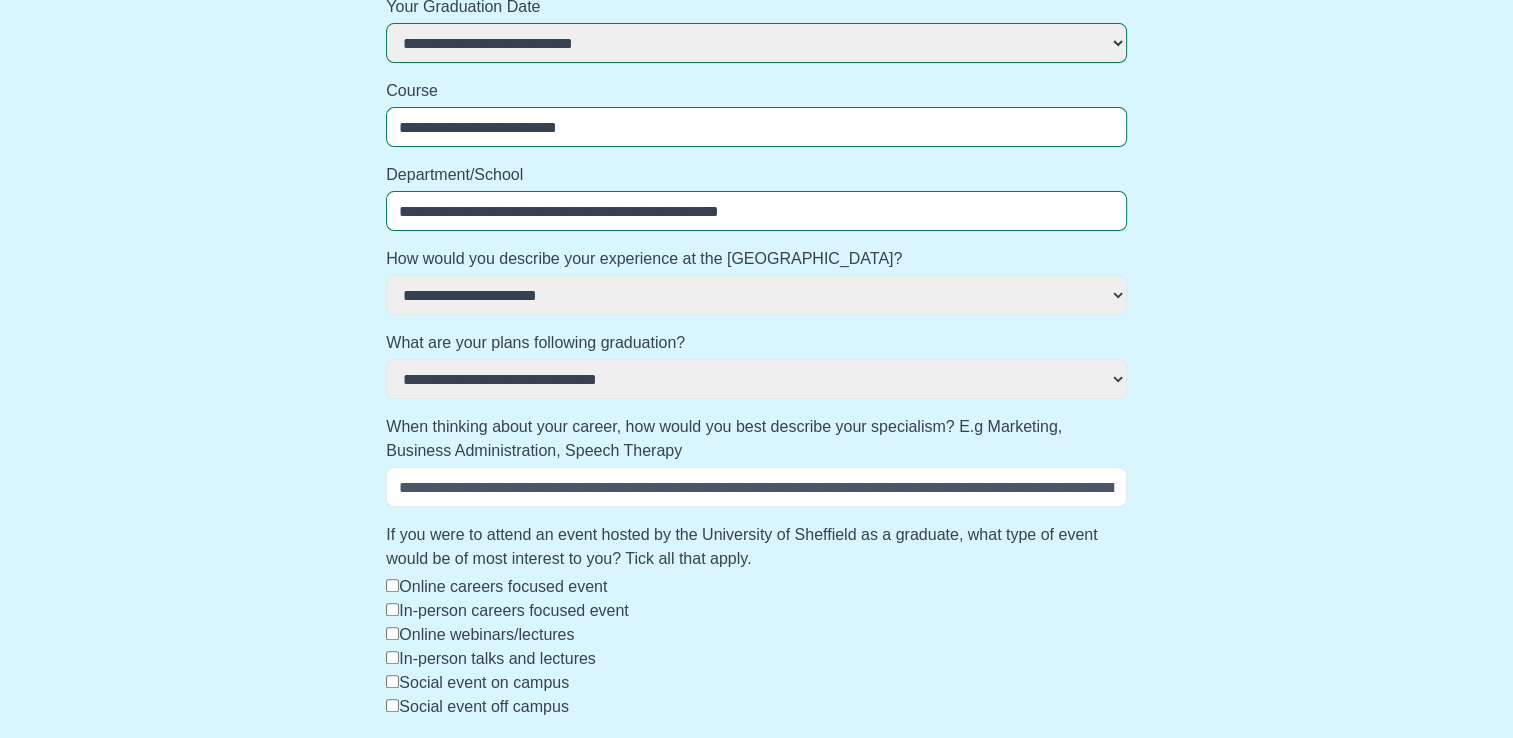click on "**********" at bounding box center [756, 379] 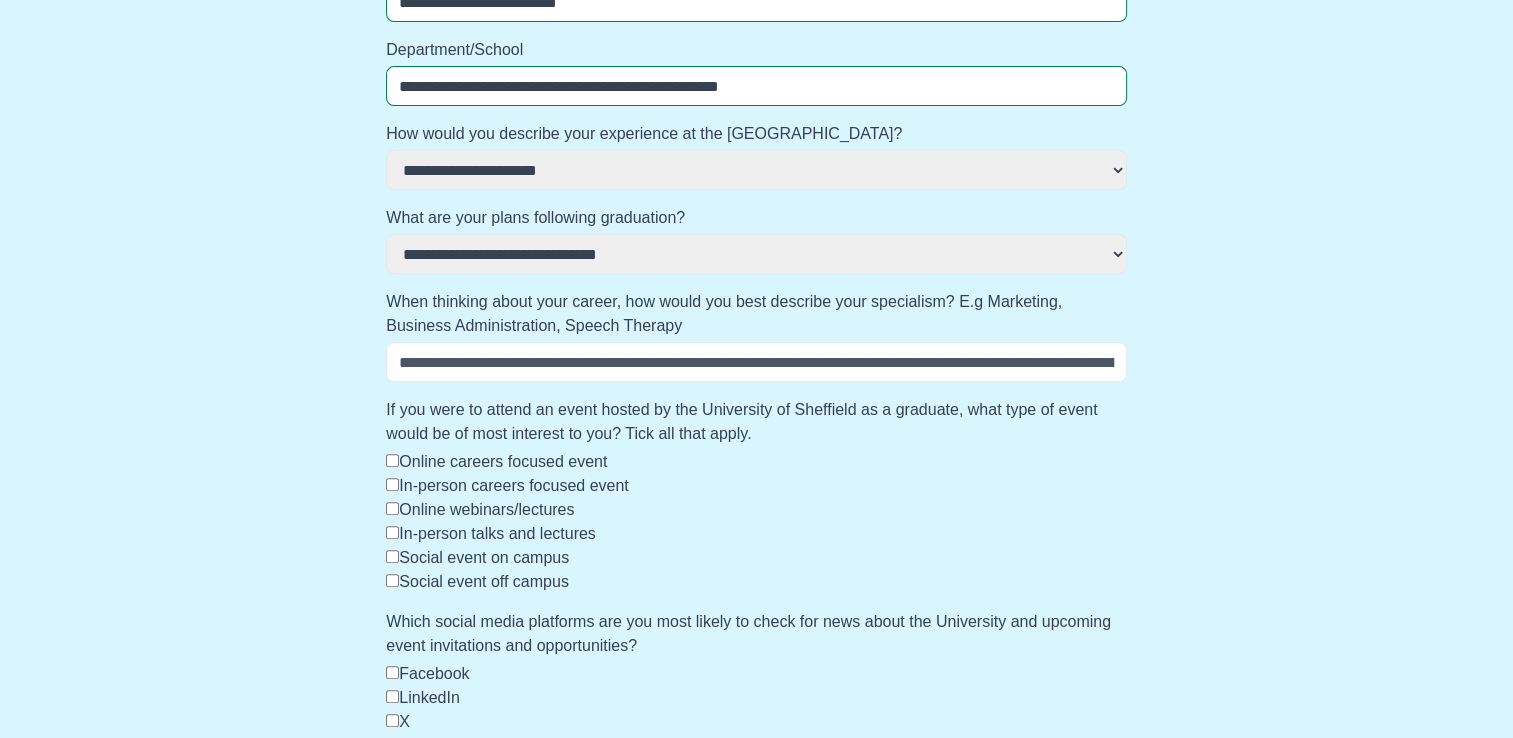 scroll, scrollTop: 663, scrollLeft: 0, axis: vertical 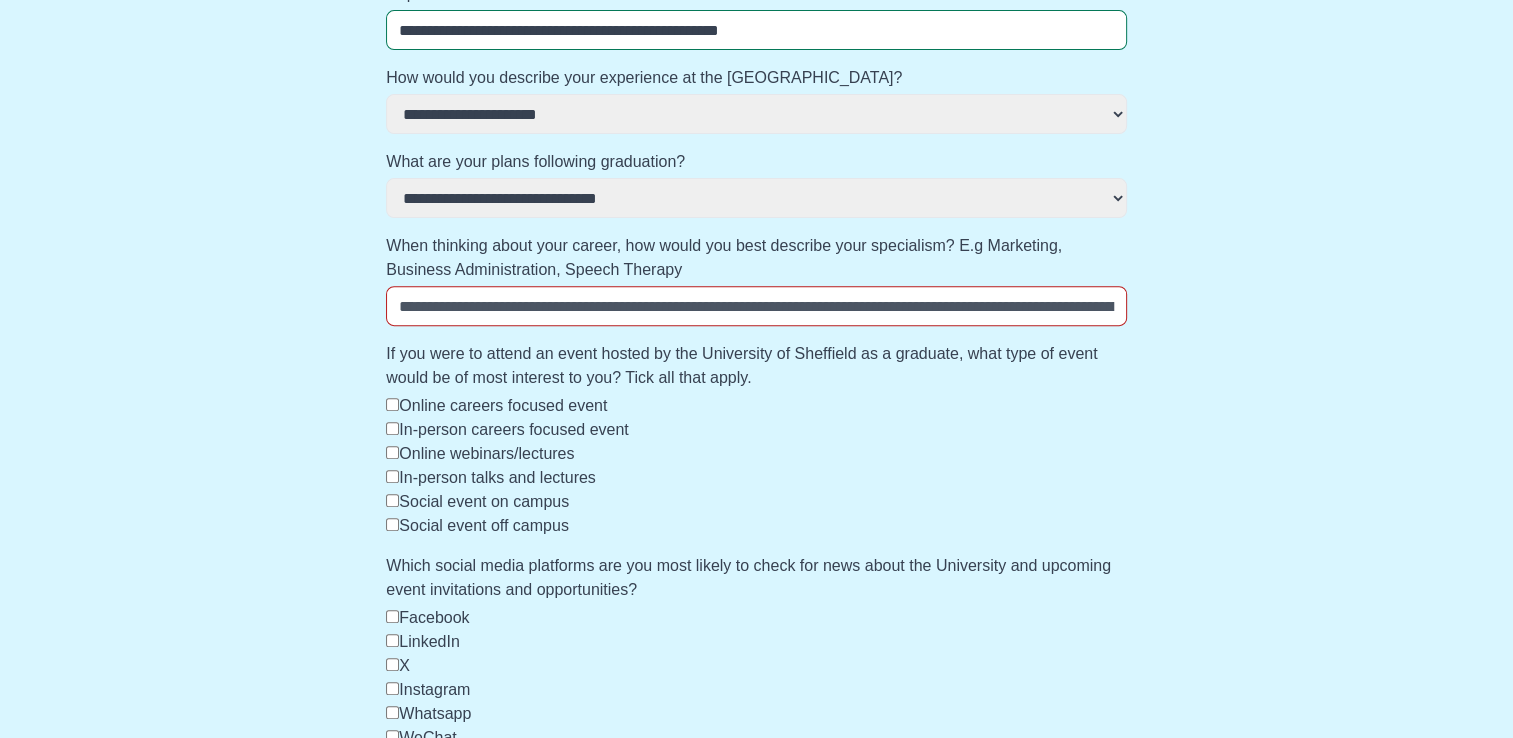 click on "**********" at bounding box center [756, 171] 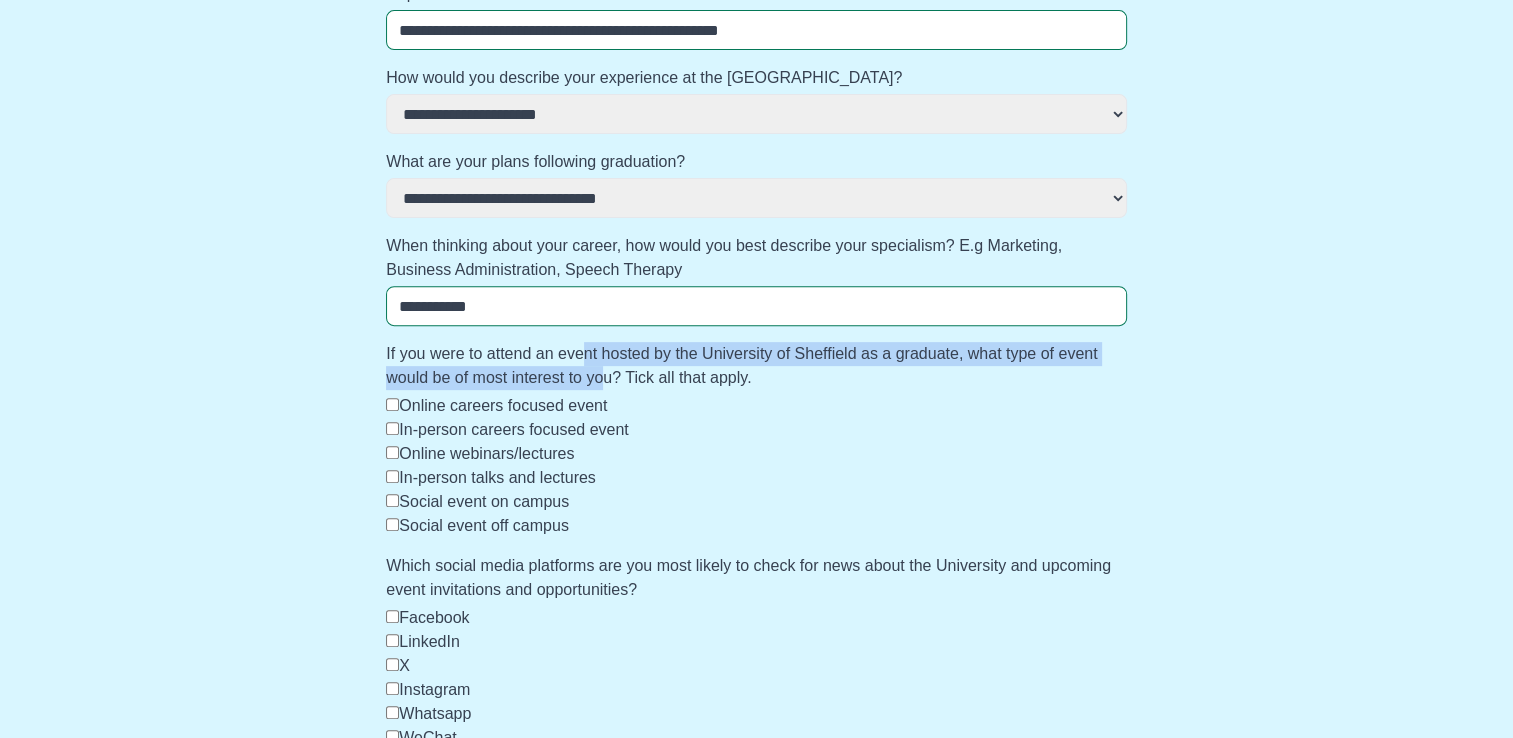 drag, startPoint x: 582, startPoint y: 361, endPoint x: 664, endPoint y: 406, distance: 93.53609 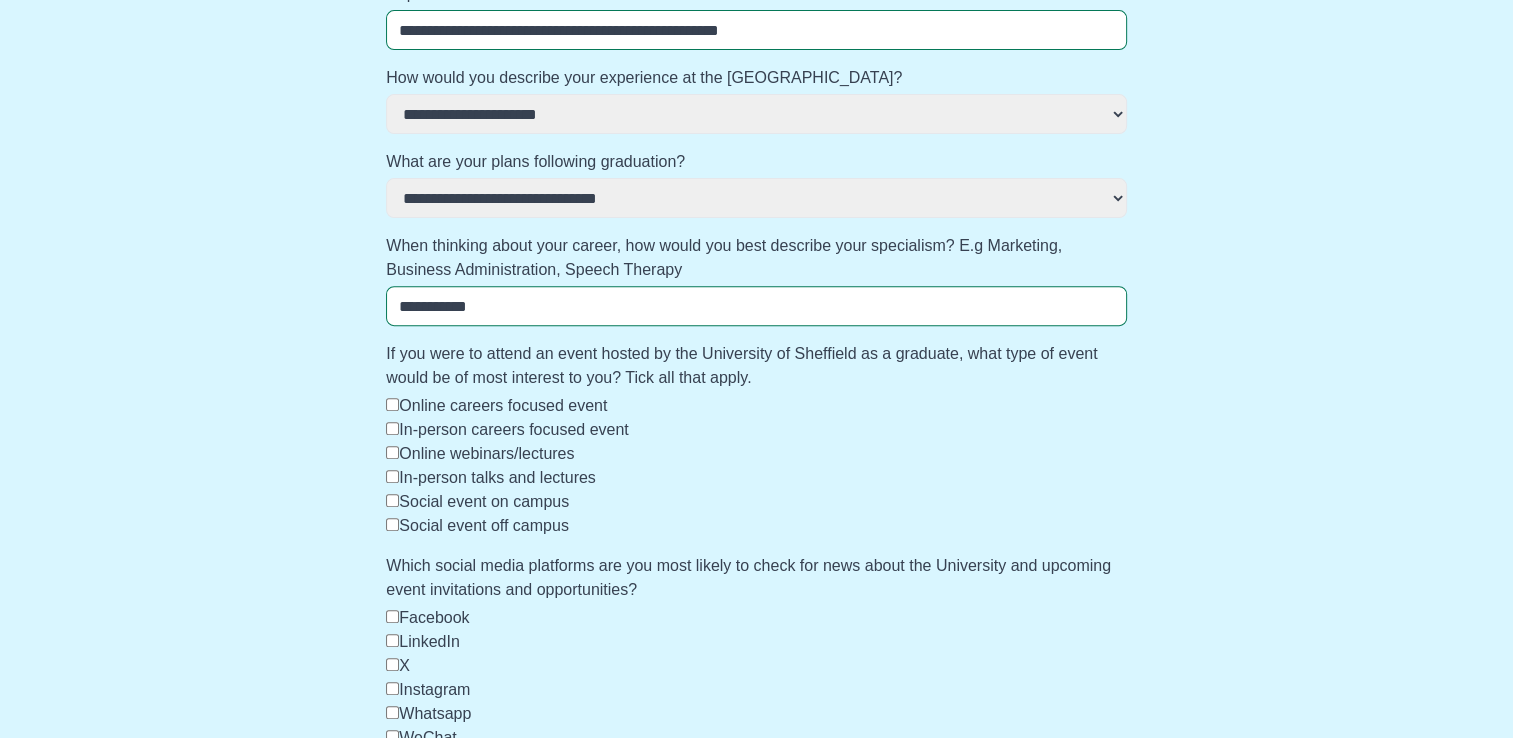 drag, startPoint x: 664, startPoint y: 406, endPoint x: 750, endPoint y: 472, distance: 108.40664 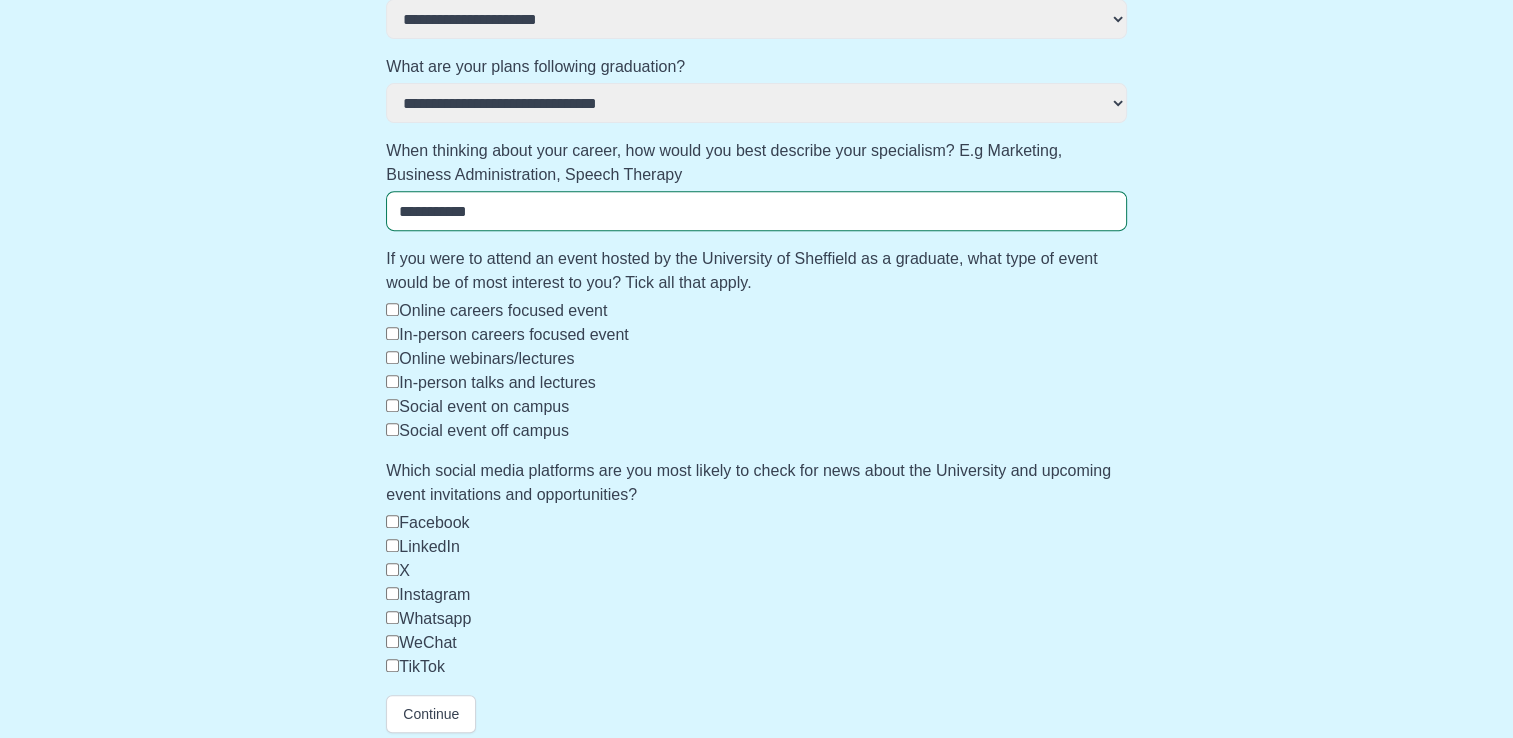 scroll, scrollTop: 768, scrollLeft: 0, axis: vertical 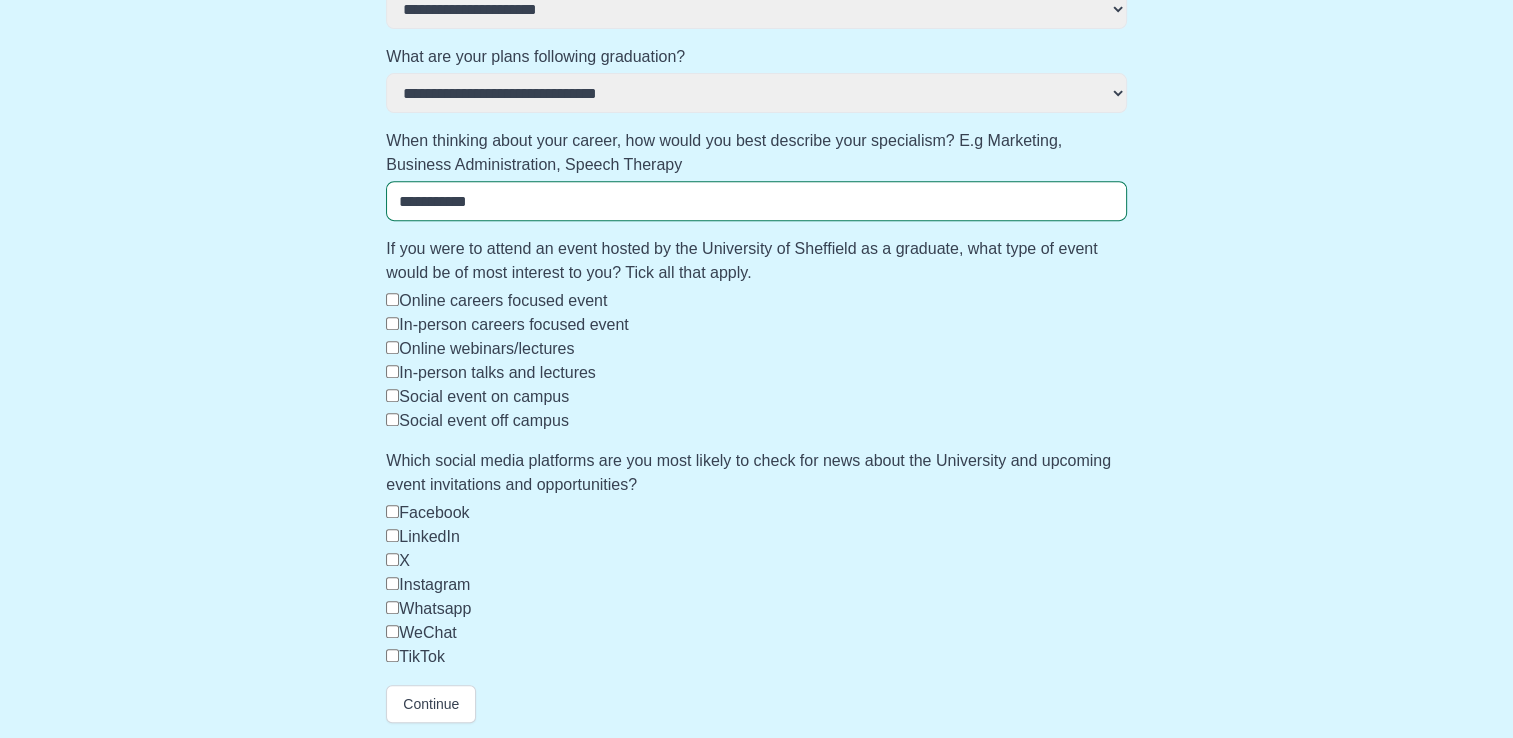 click on "Online careers focused event" at bounding box center (503, 300) 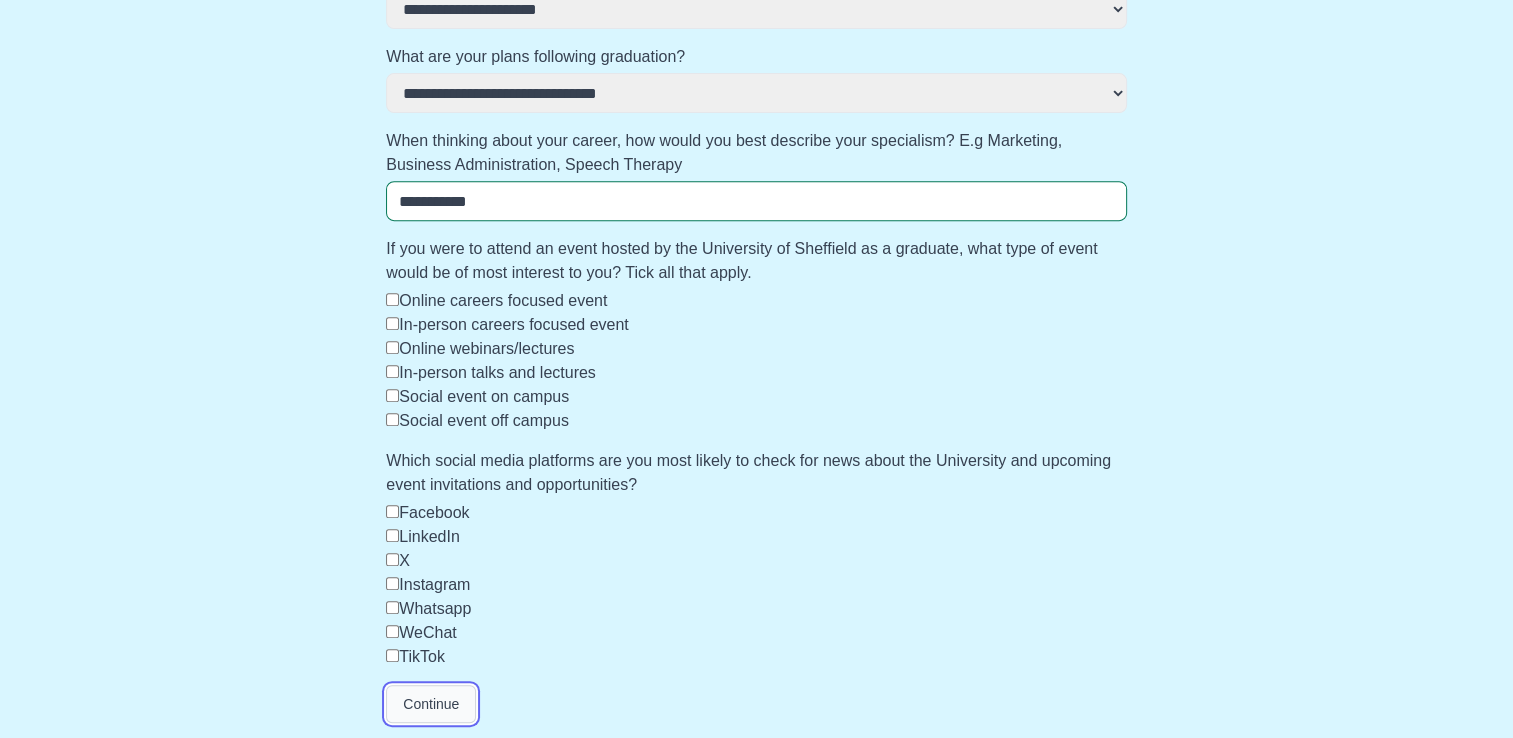 click on "Continue" at bounding box center (431, 704) 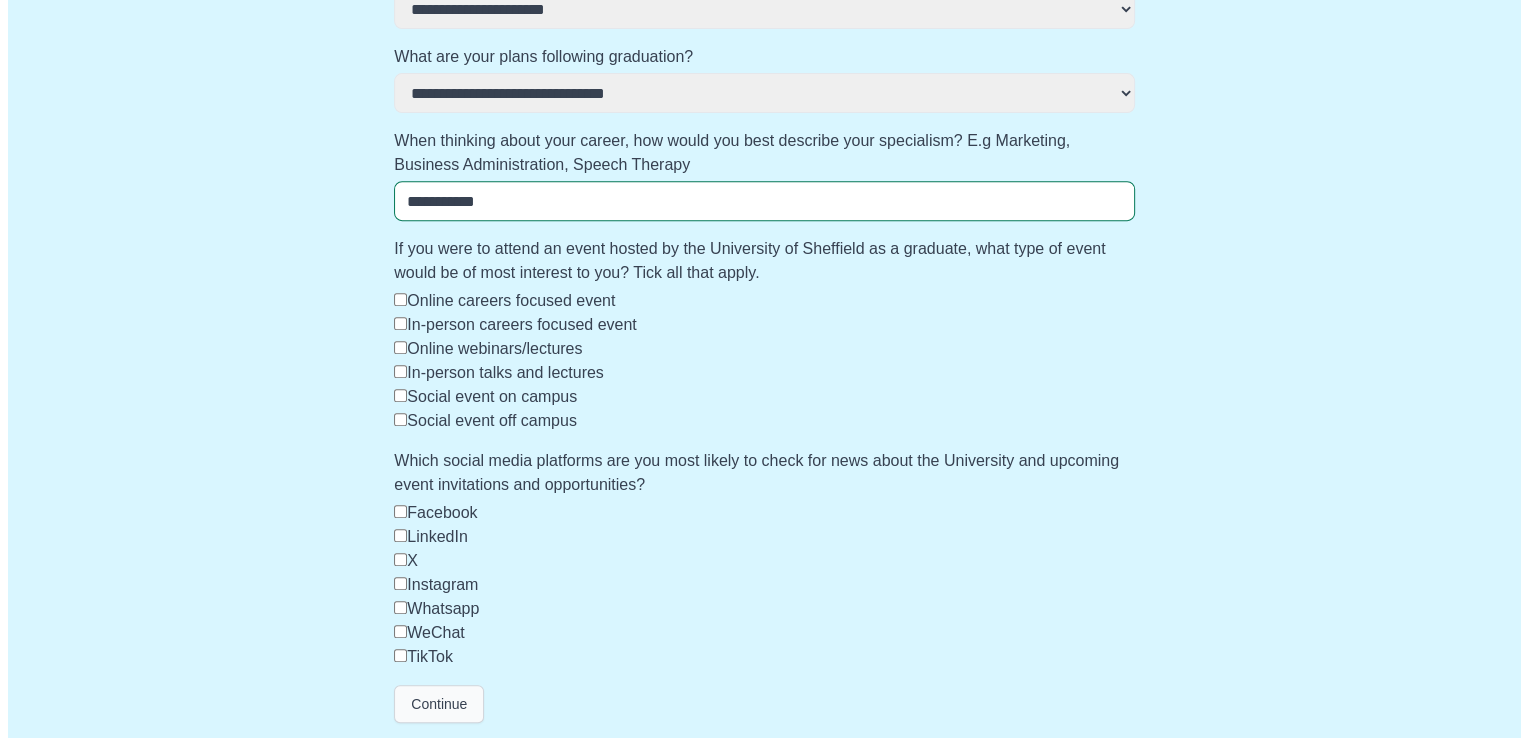 scroll, scrollTop: 0, scrollLeft: 0, axis: both 